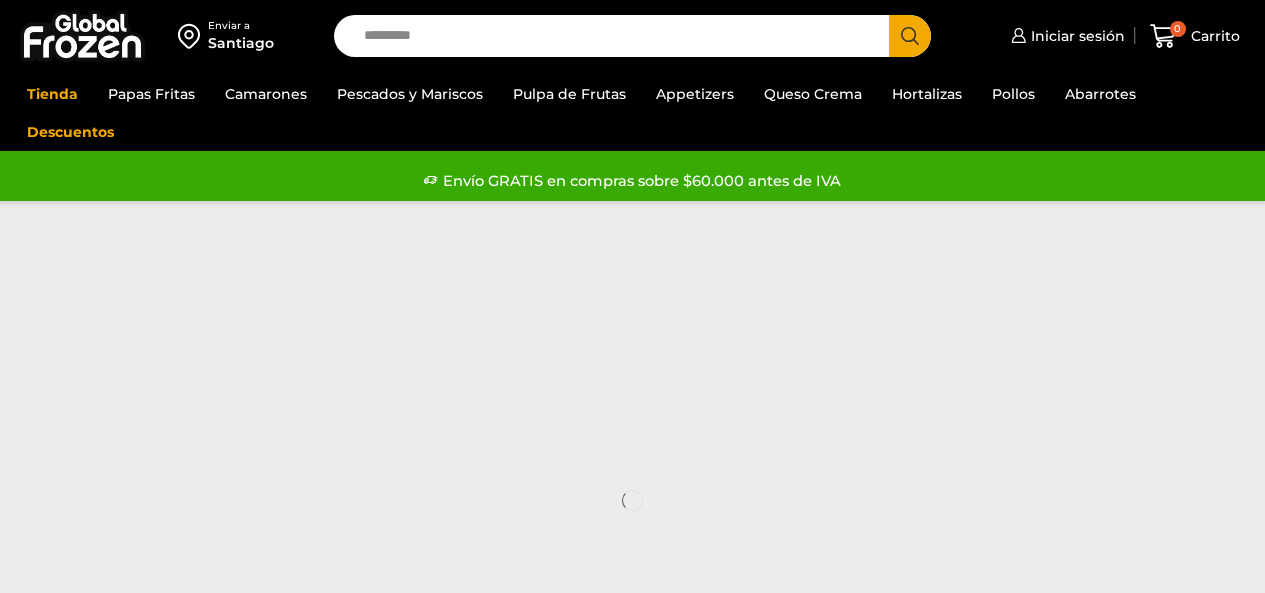 scroll, scrollTop: 0, scrollLeft: 0, axis: both 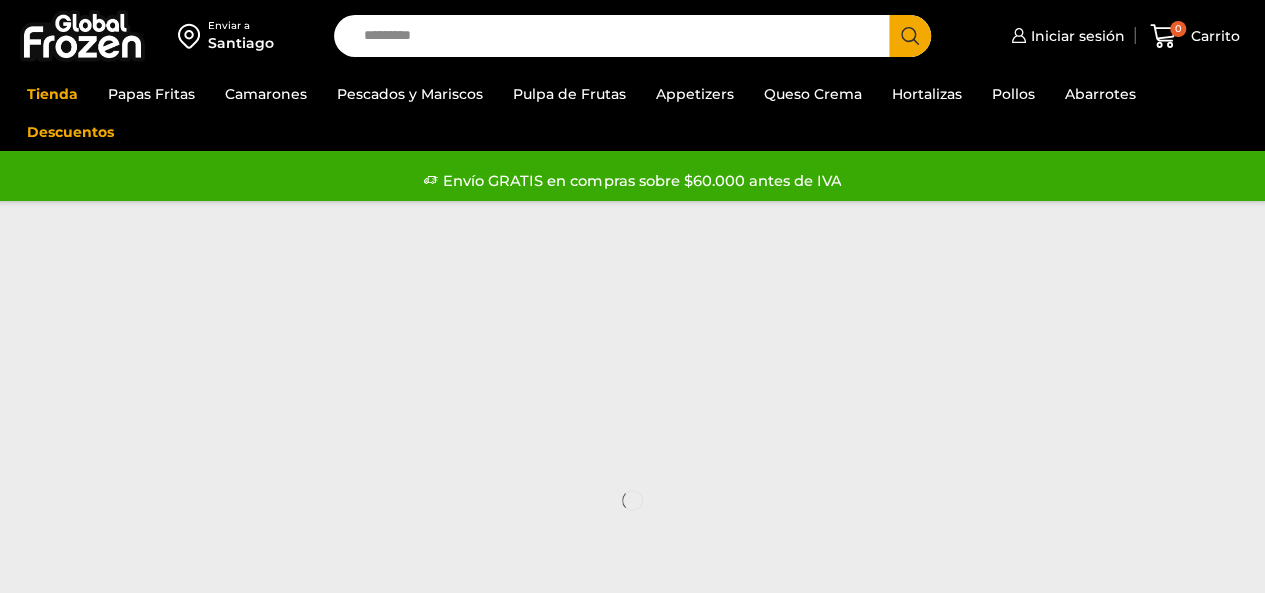 click on "Search input" at bounding box center [617, 36] 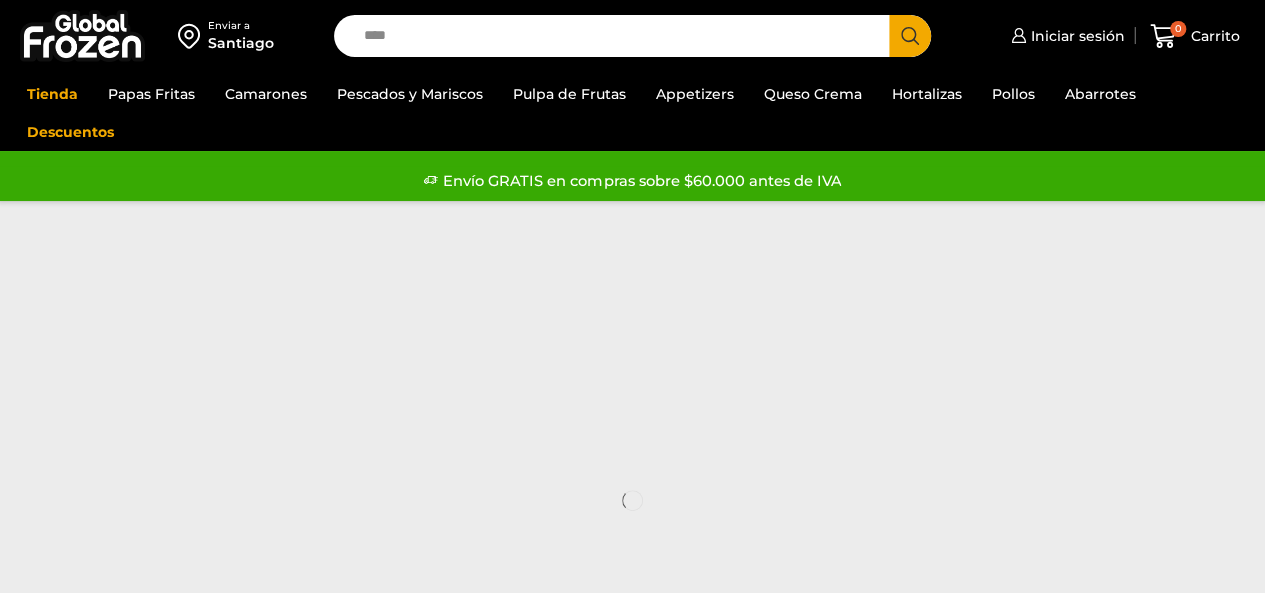 type on "****" 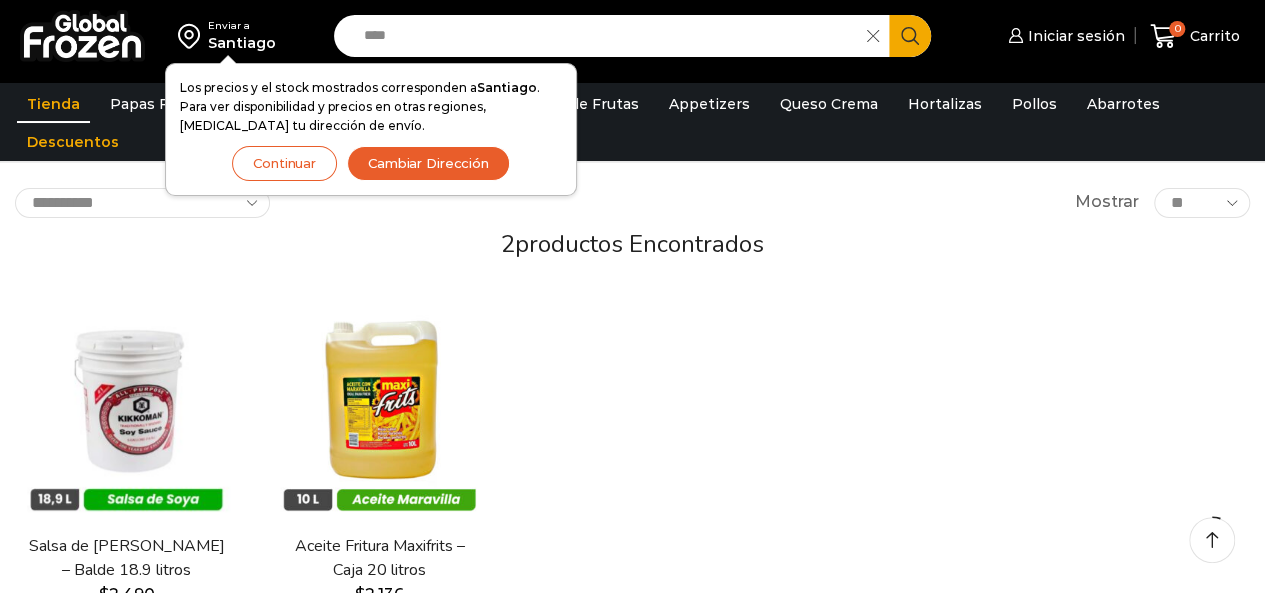 scroll, scrollTop: 0, scrollLeft: 0, axis: both 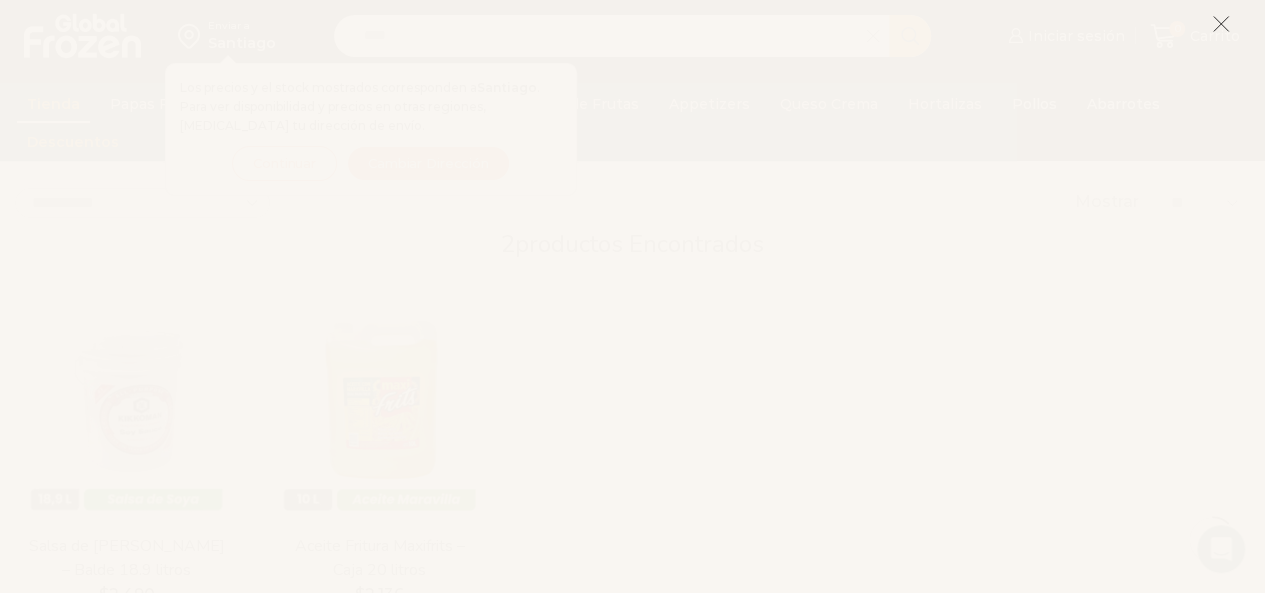 click 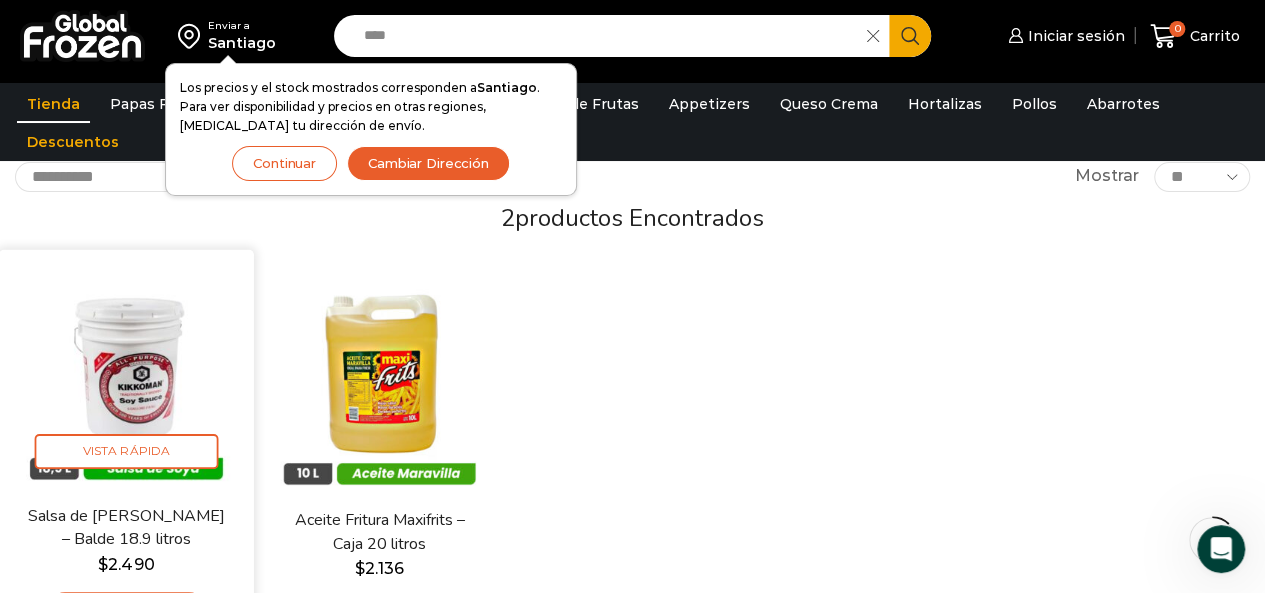scroll, scrollTop: 200, scrollLeft: 0, axis: vertical 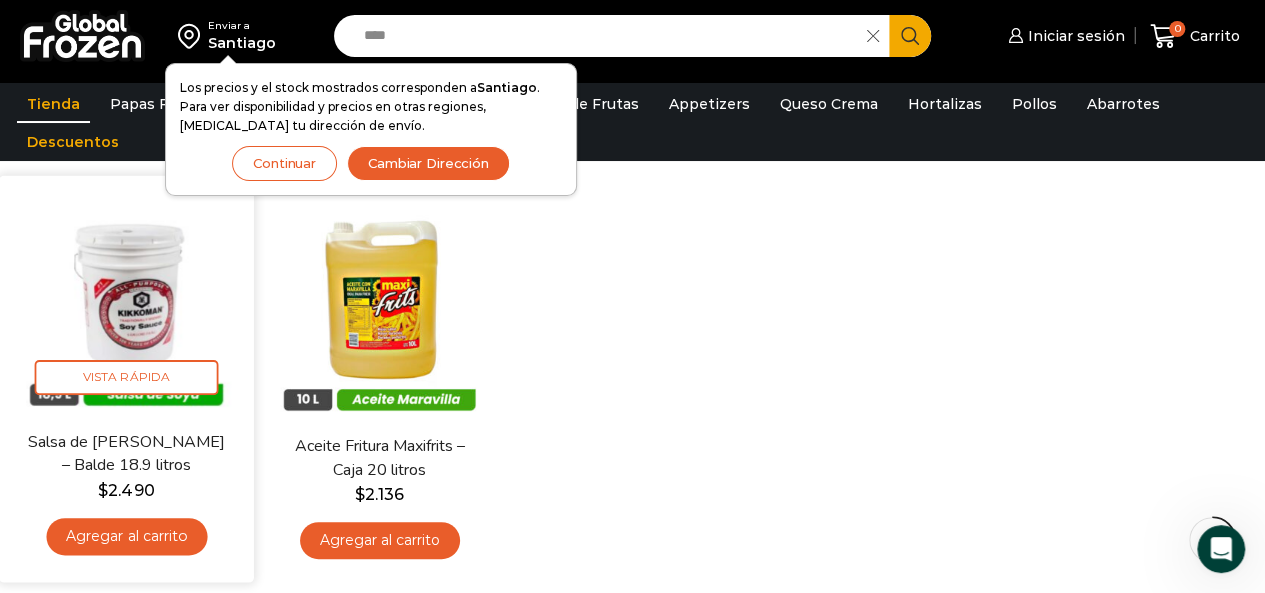 click on "Agregar al carrito" at bounding box center [126, 536] 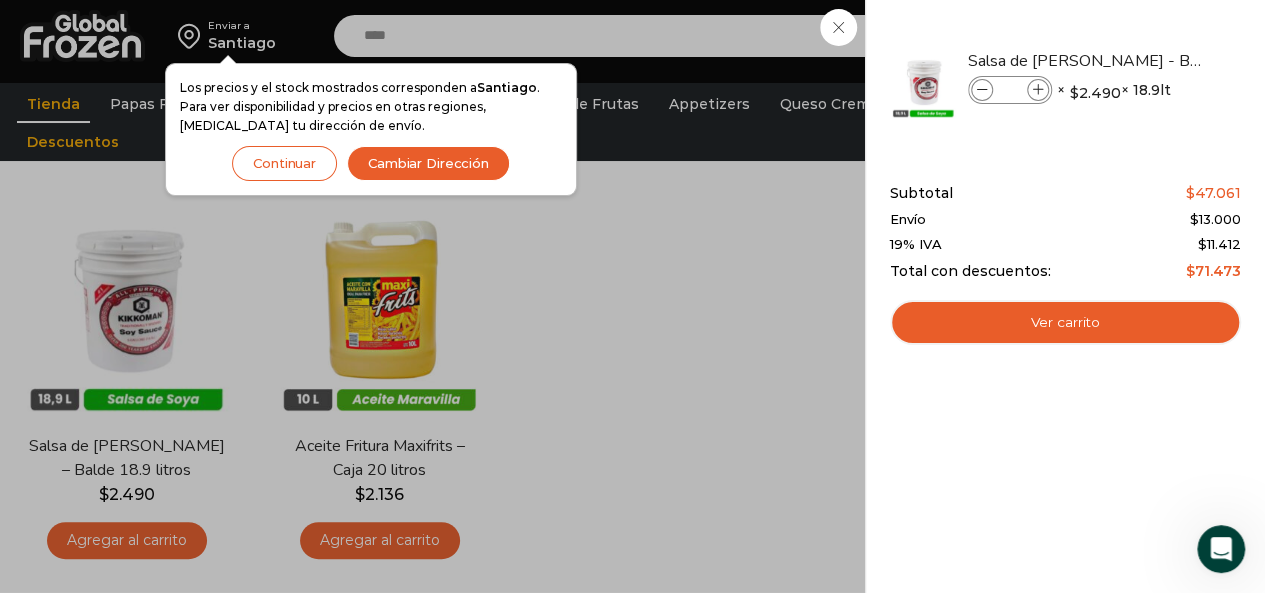 click on "1
Carrito
1
1
Shopping Cart
*" at bounding box center [1195, 36] 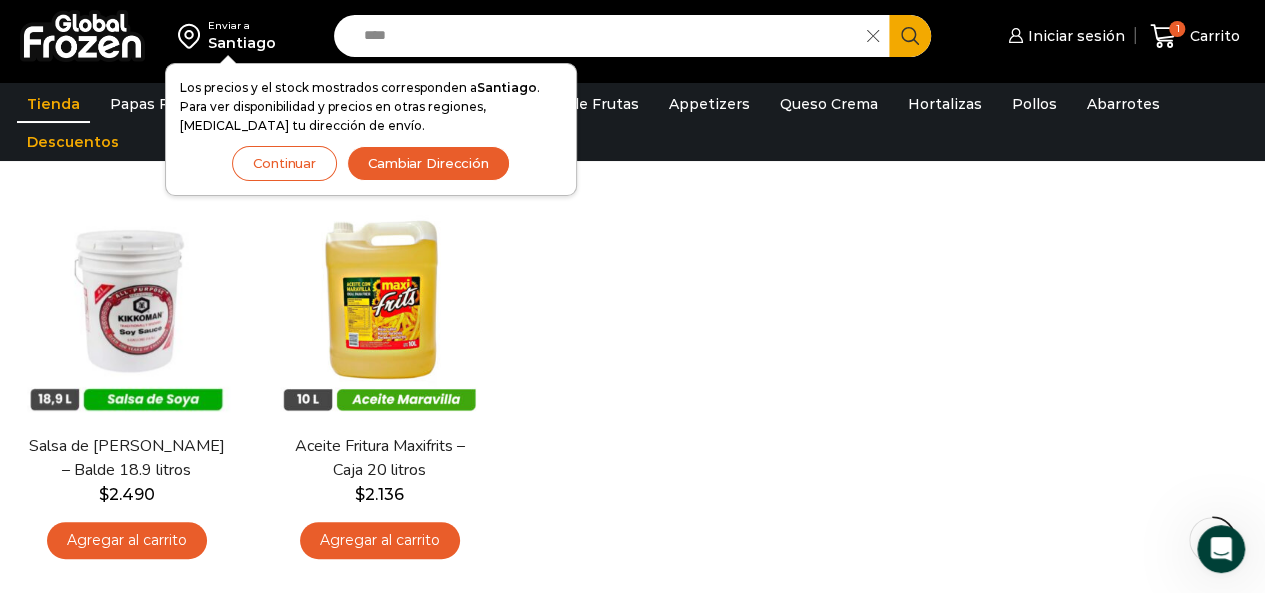 click on "****" at bounding box center [606, 36] 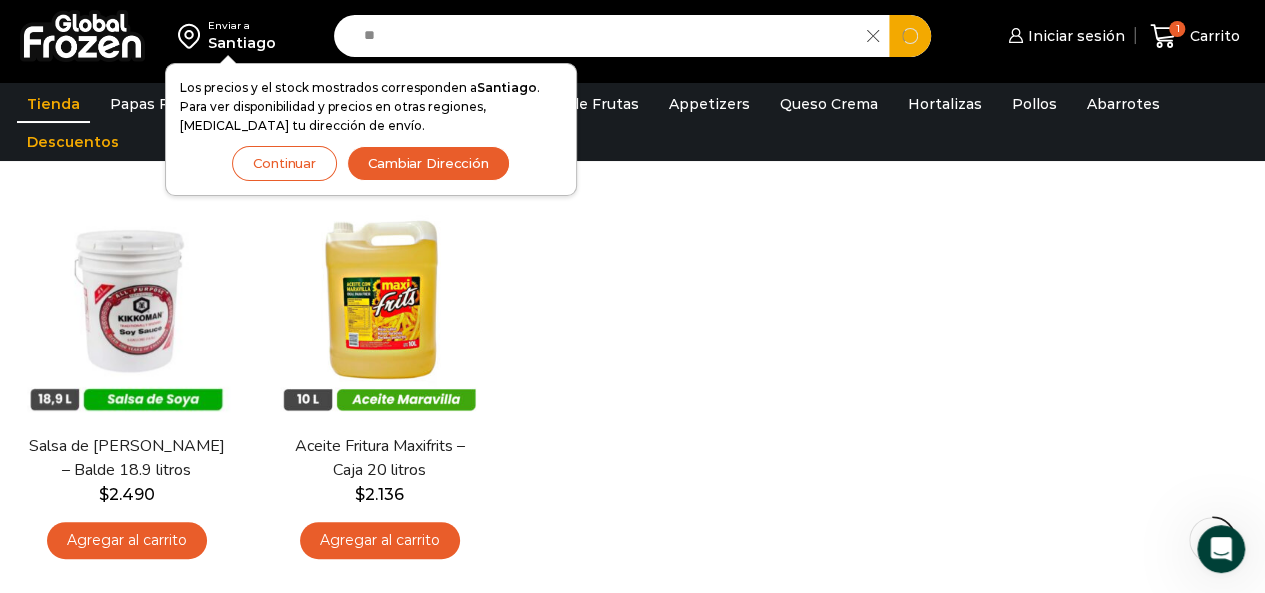 type on "*" 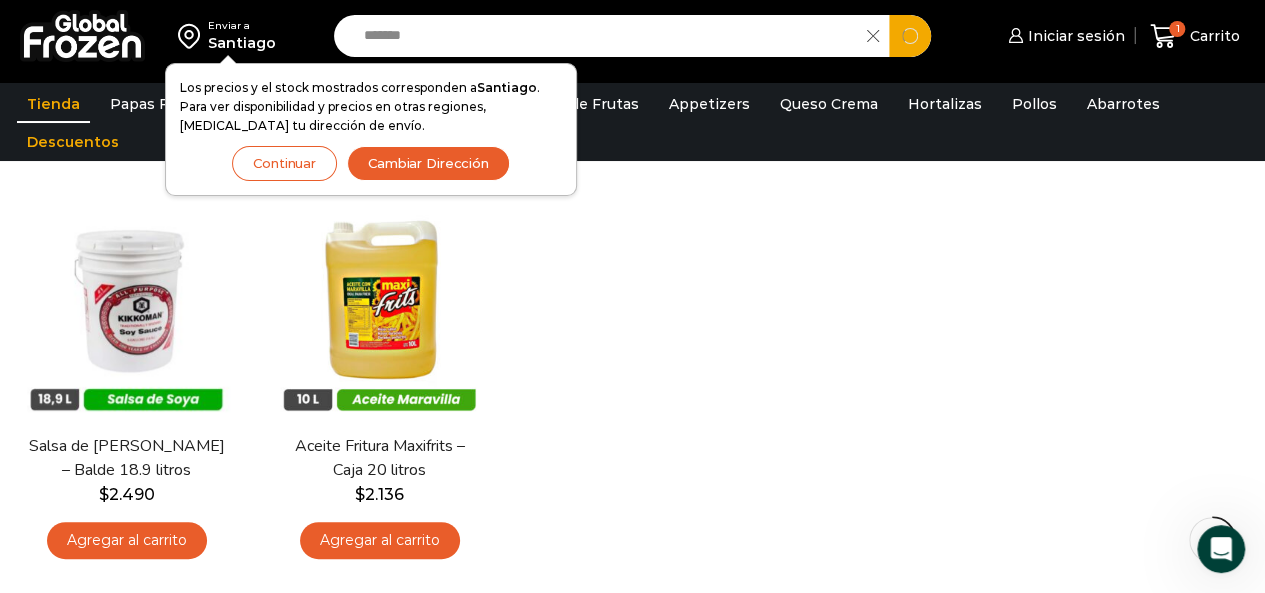 type on "*******" 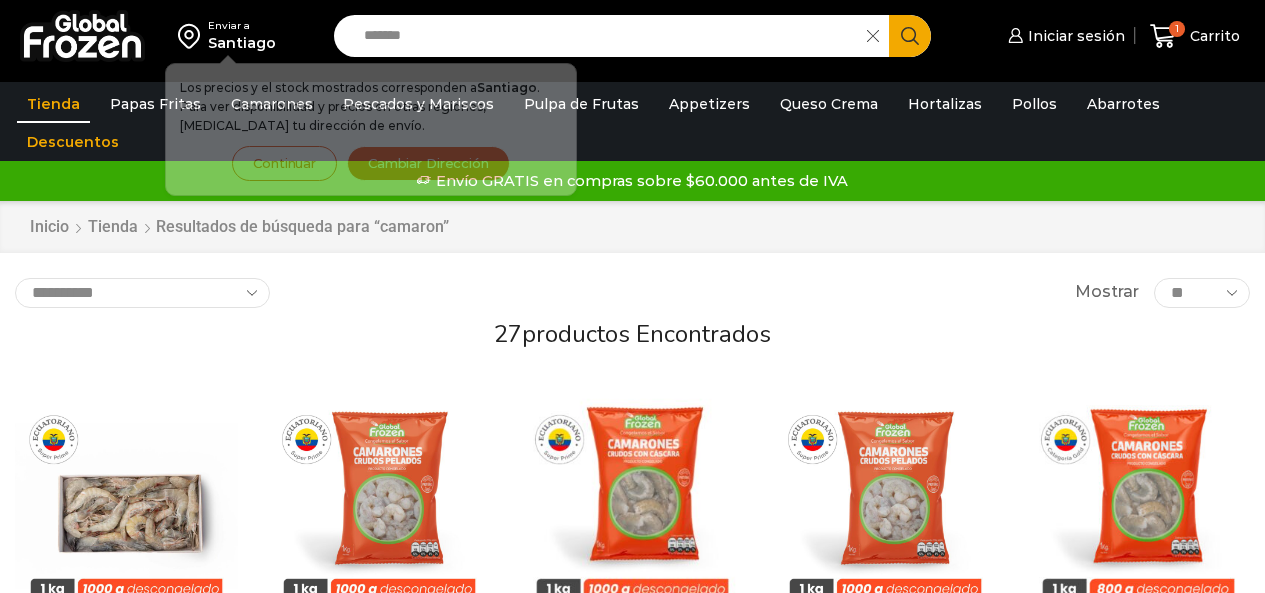 scroll, scrollTop: 0, scrollLeft: 0, axis: both 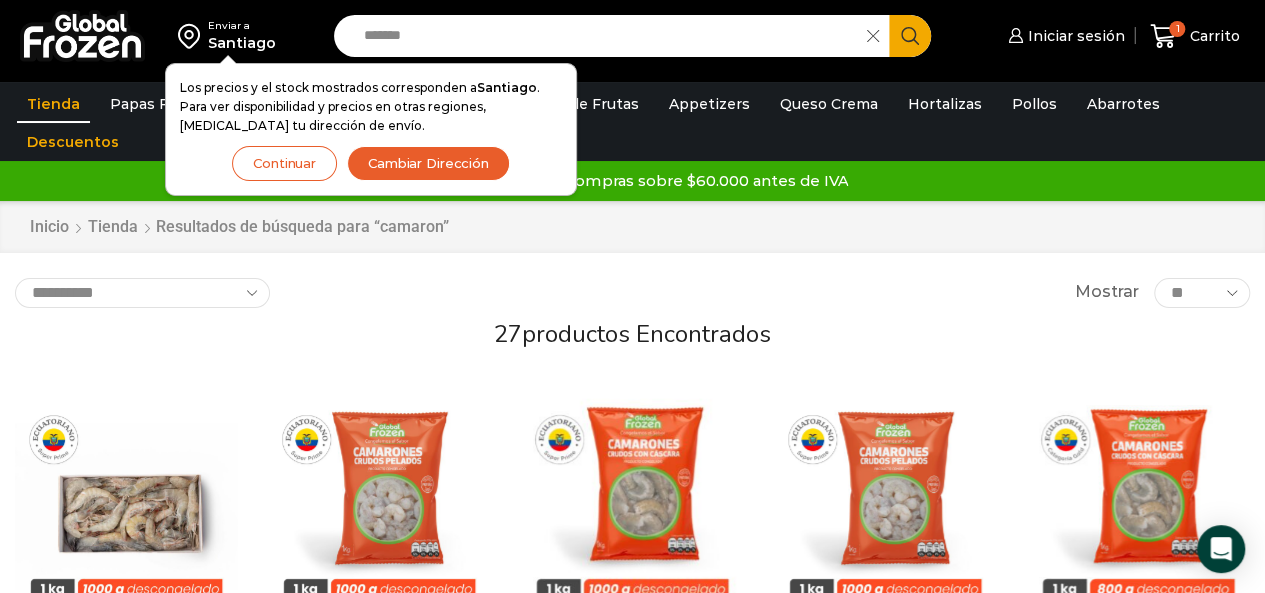 click on "Continuar" at bounding box center (284, 163) 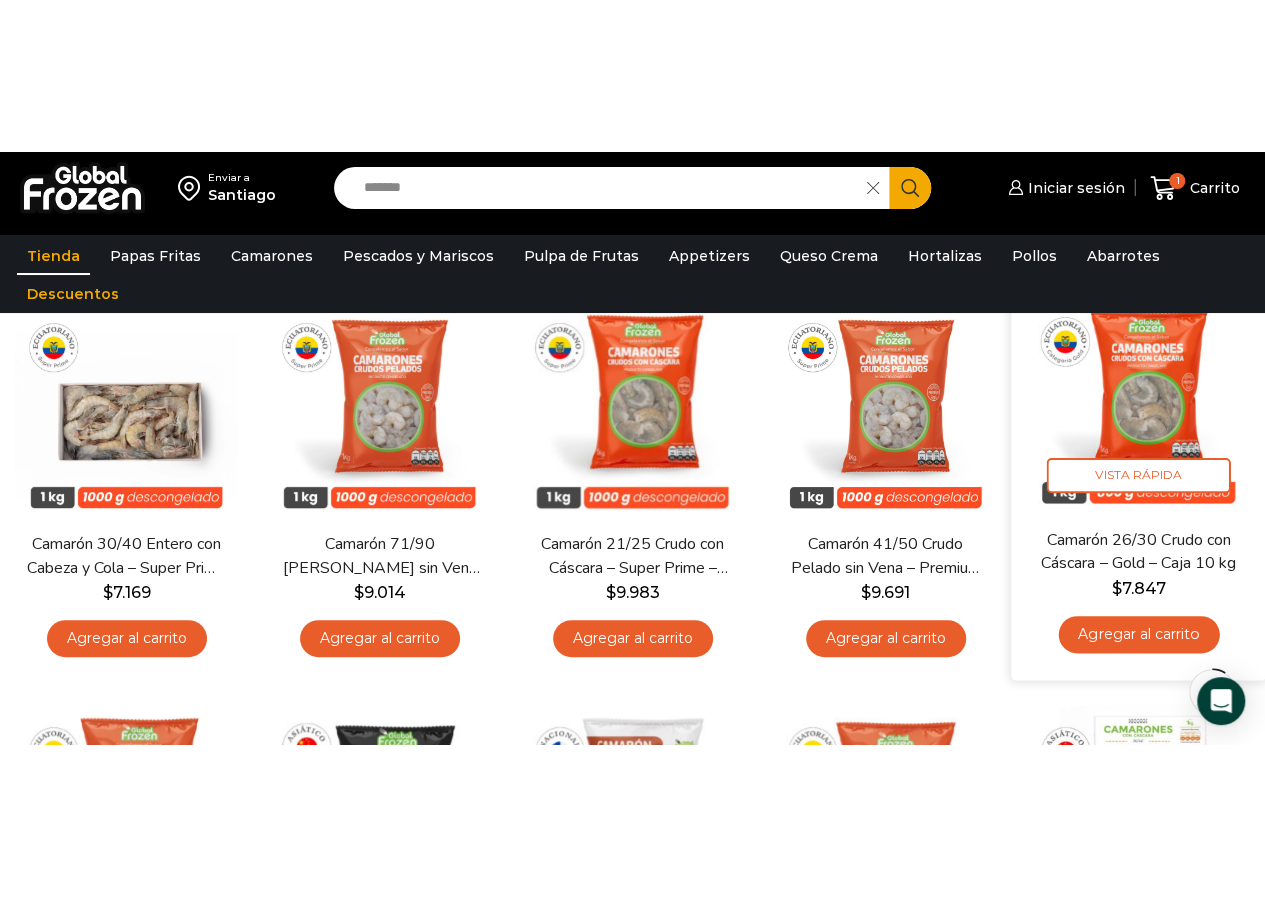 scroll, scrollTop: 300, scrollLeft: 0, axis: vertical 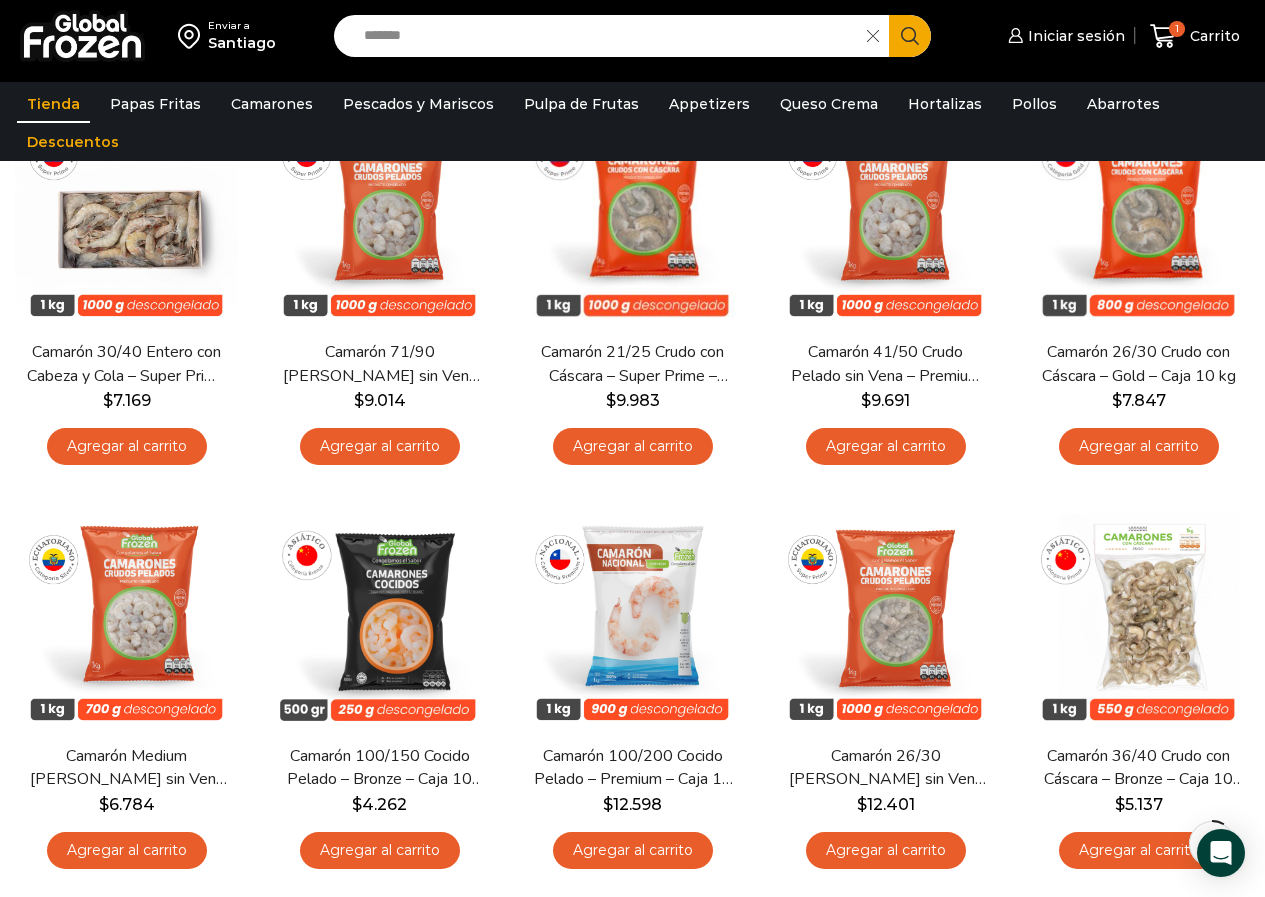 click on "*******" at bounding box center [606, 36] 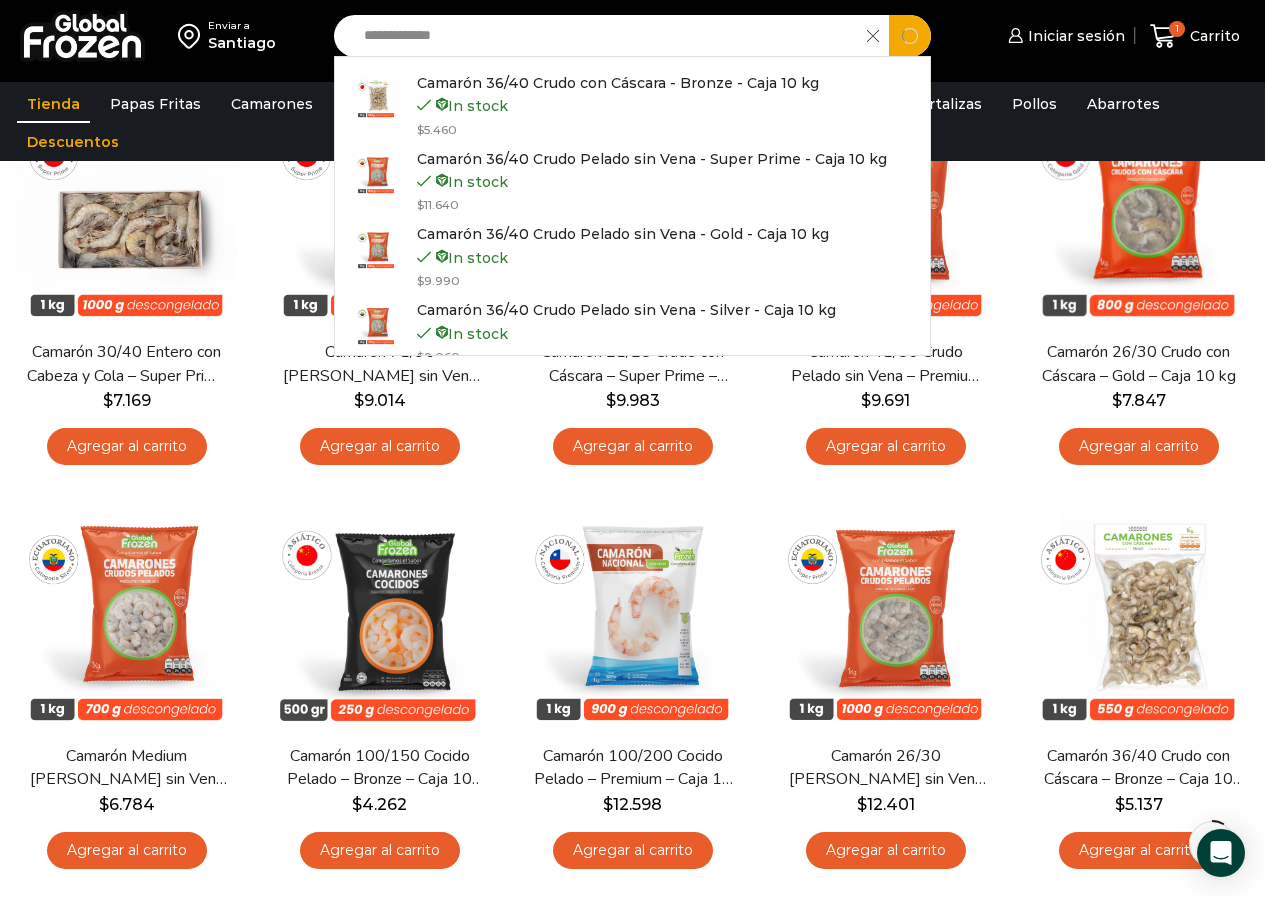 type on "**********" 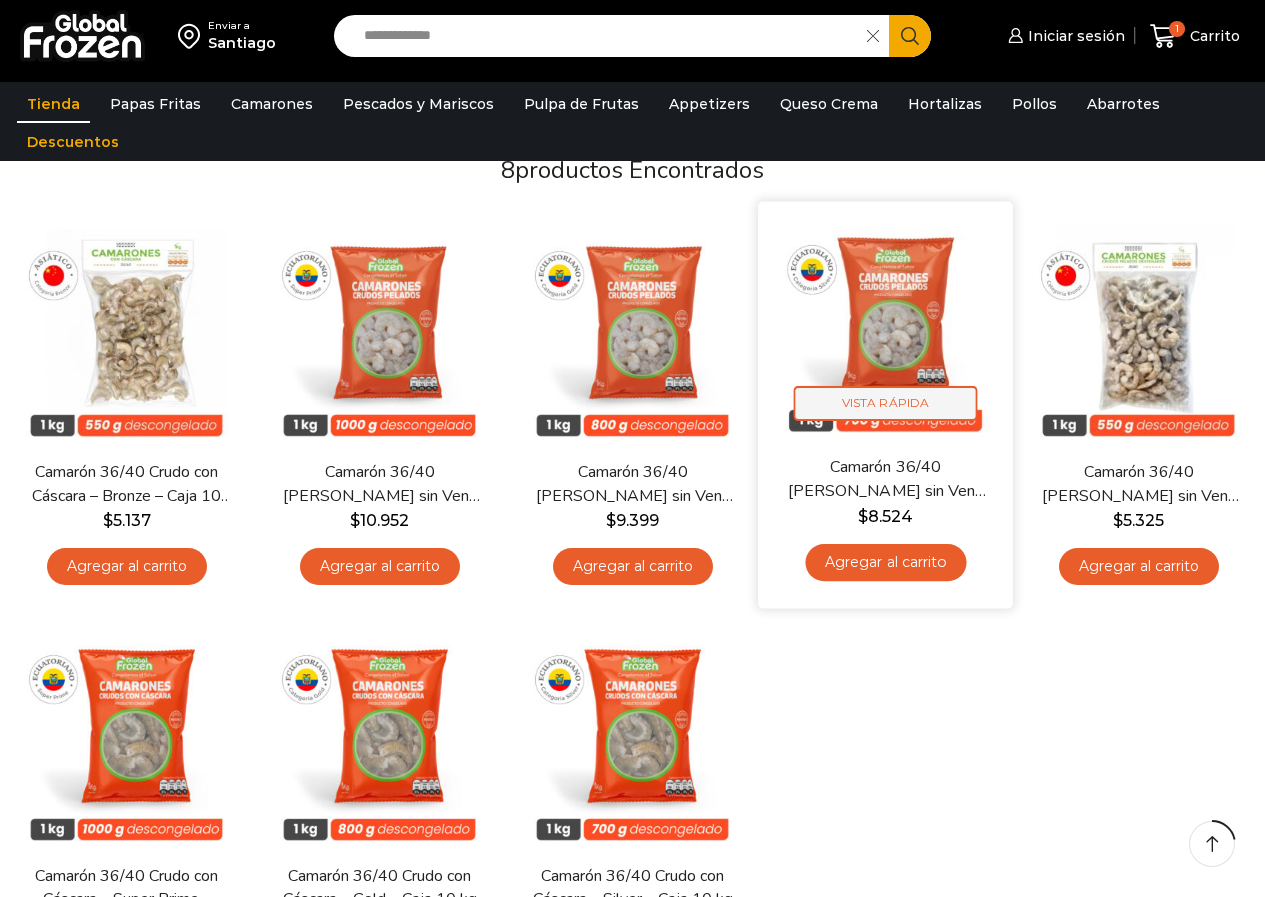 scroll, scrollTop: 200, scrollLeft: 0, axis: vertical 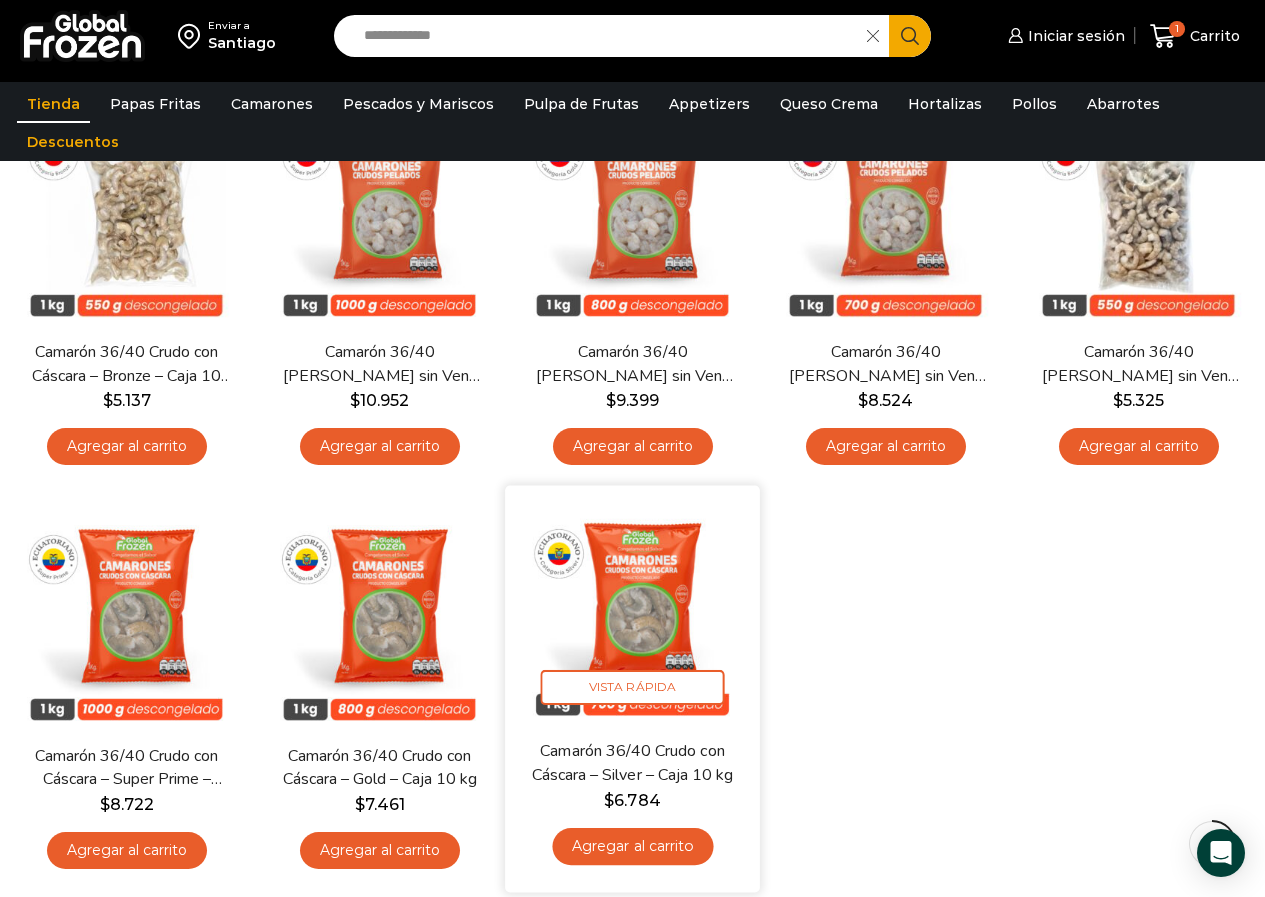 click on "Agregar al carrito" at bounding box center (632, 846) 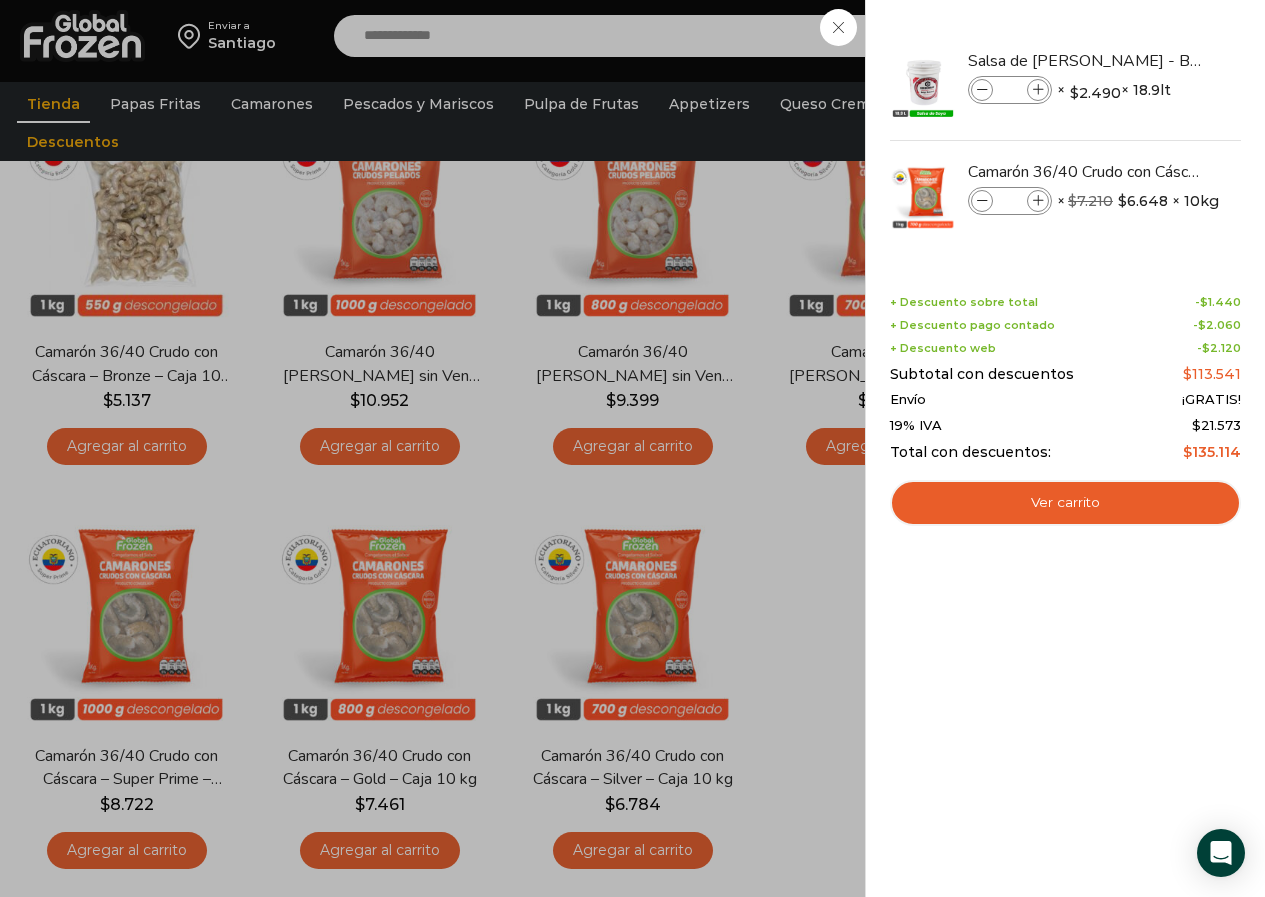 click on "2
Carrito
2
2
Shopping Cart
*" at bounding box center (1195, 36) 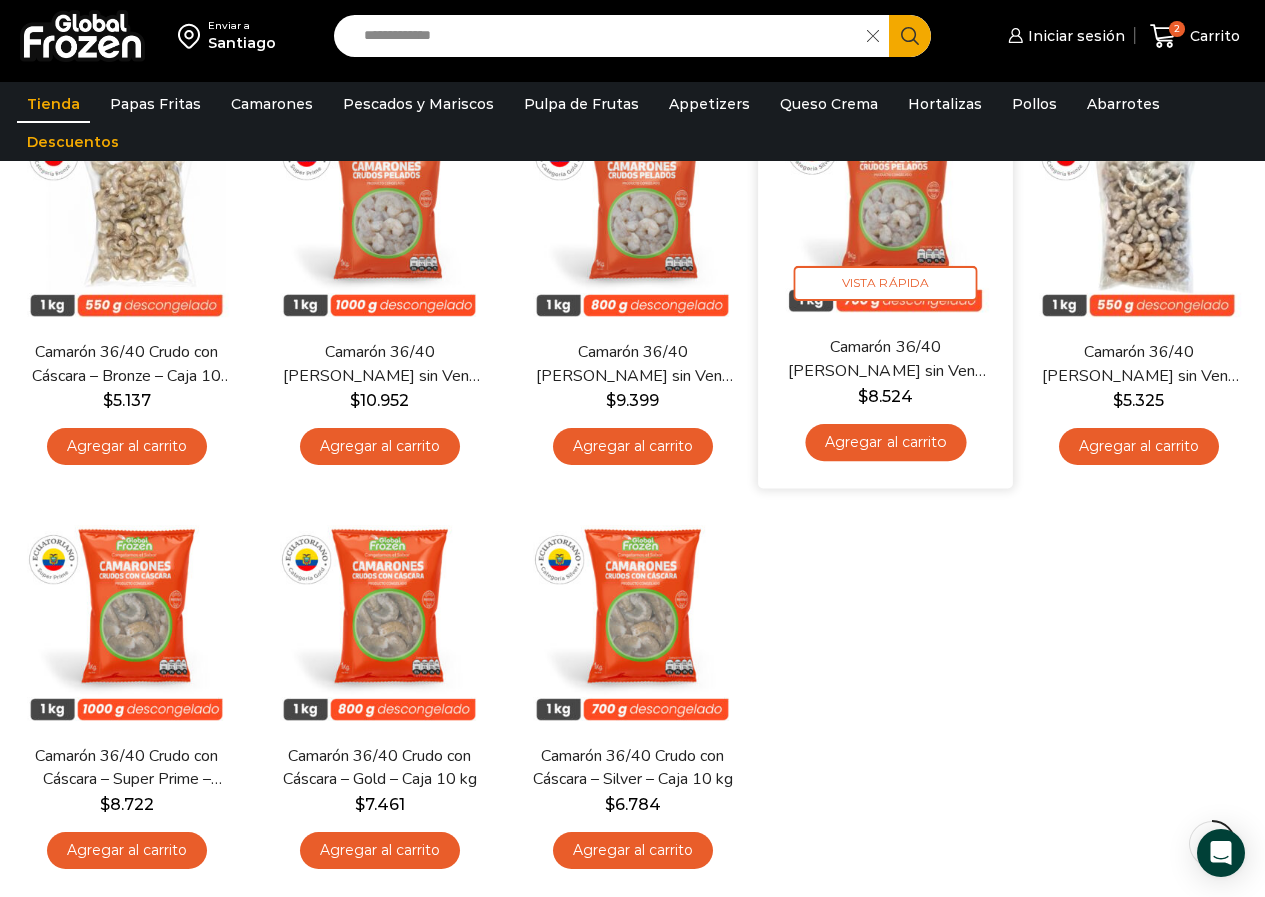 click on "Agregar al carrito" at bounding box center [885, 442] 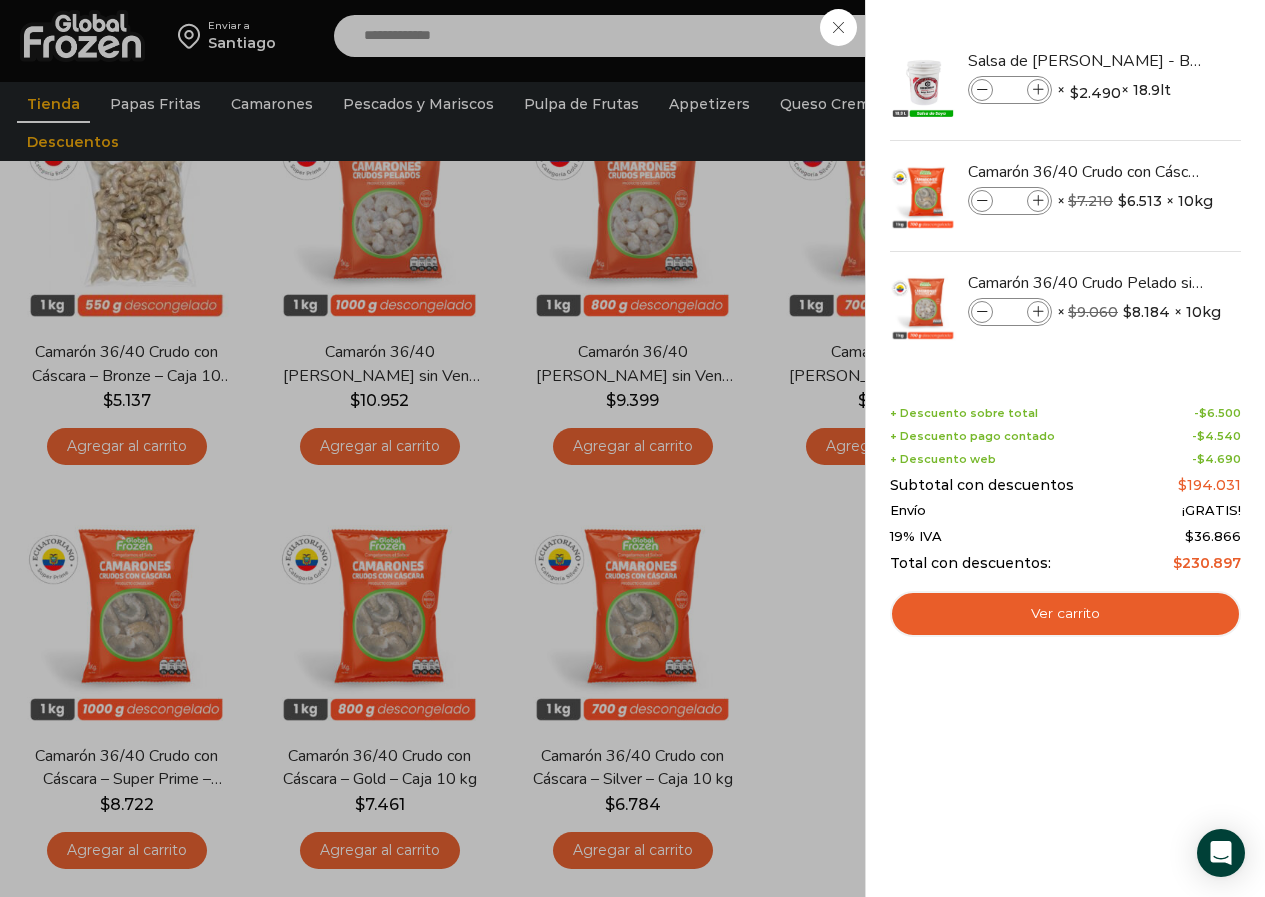 click on "3
Carrito
3
3
Shopping Cart
*" at bounding box center [1195, 36] 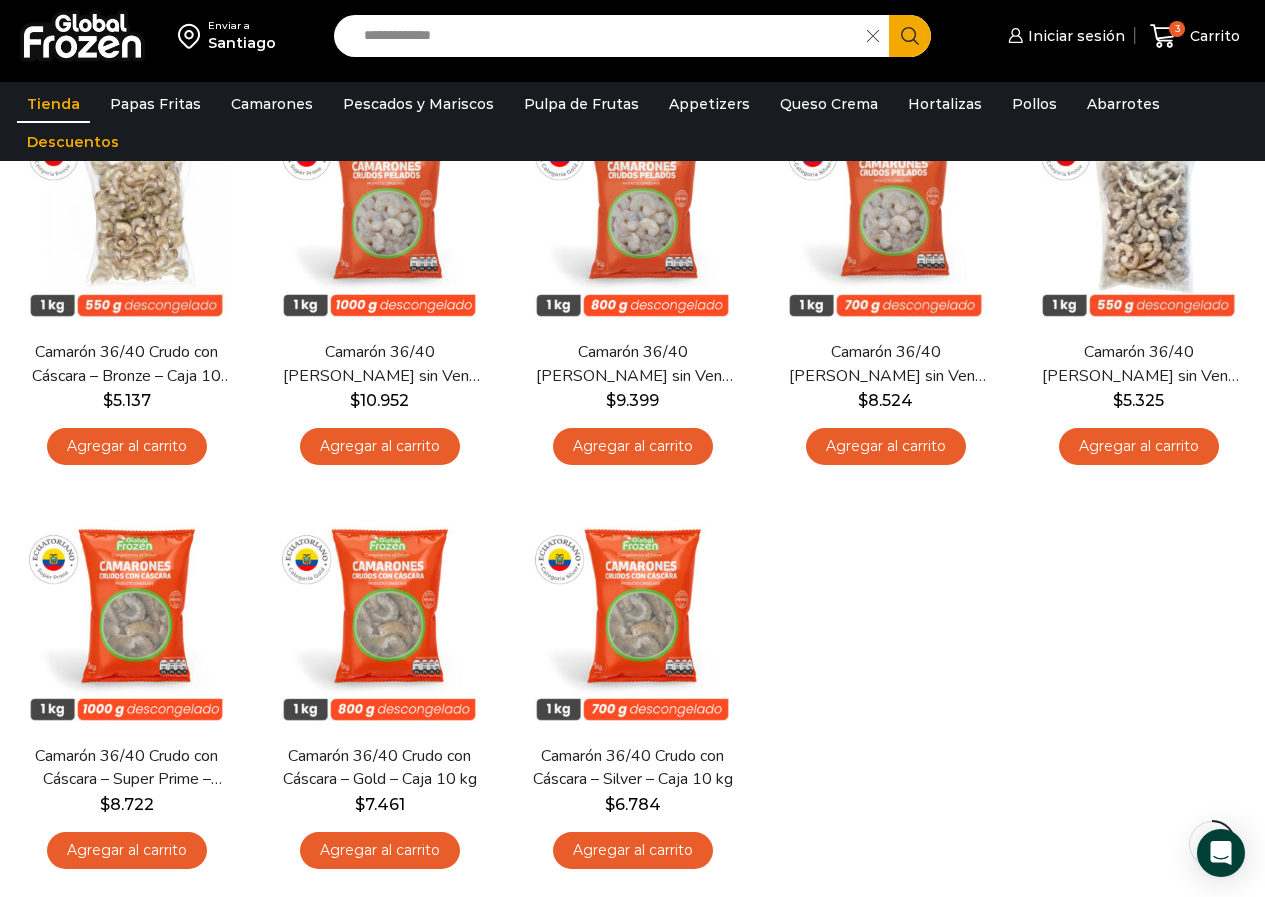 click 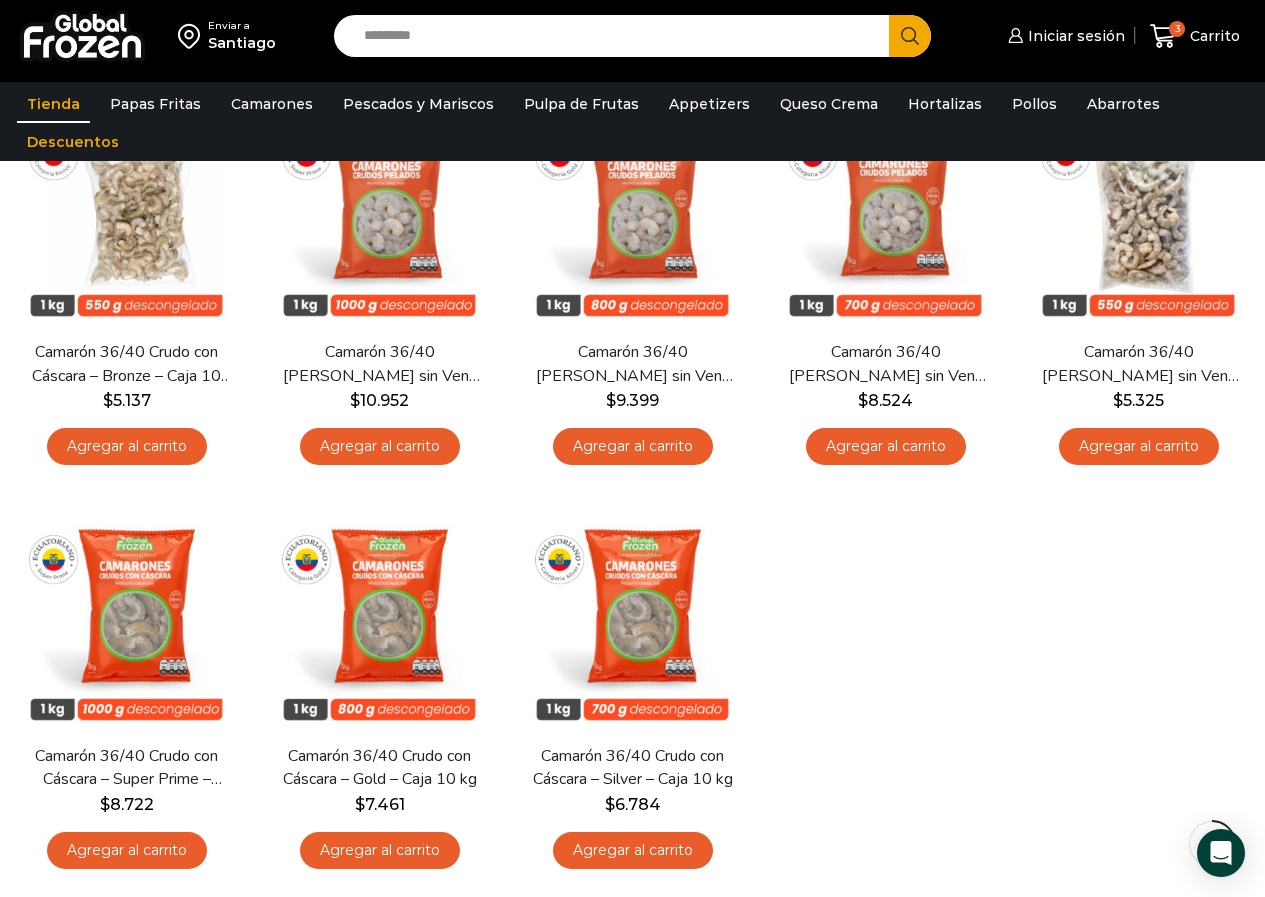 click on "Search input" at bounding box center (617, 36) 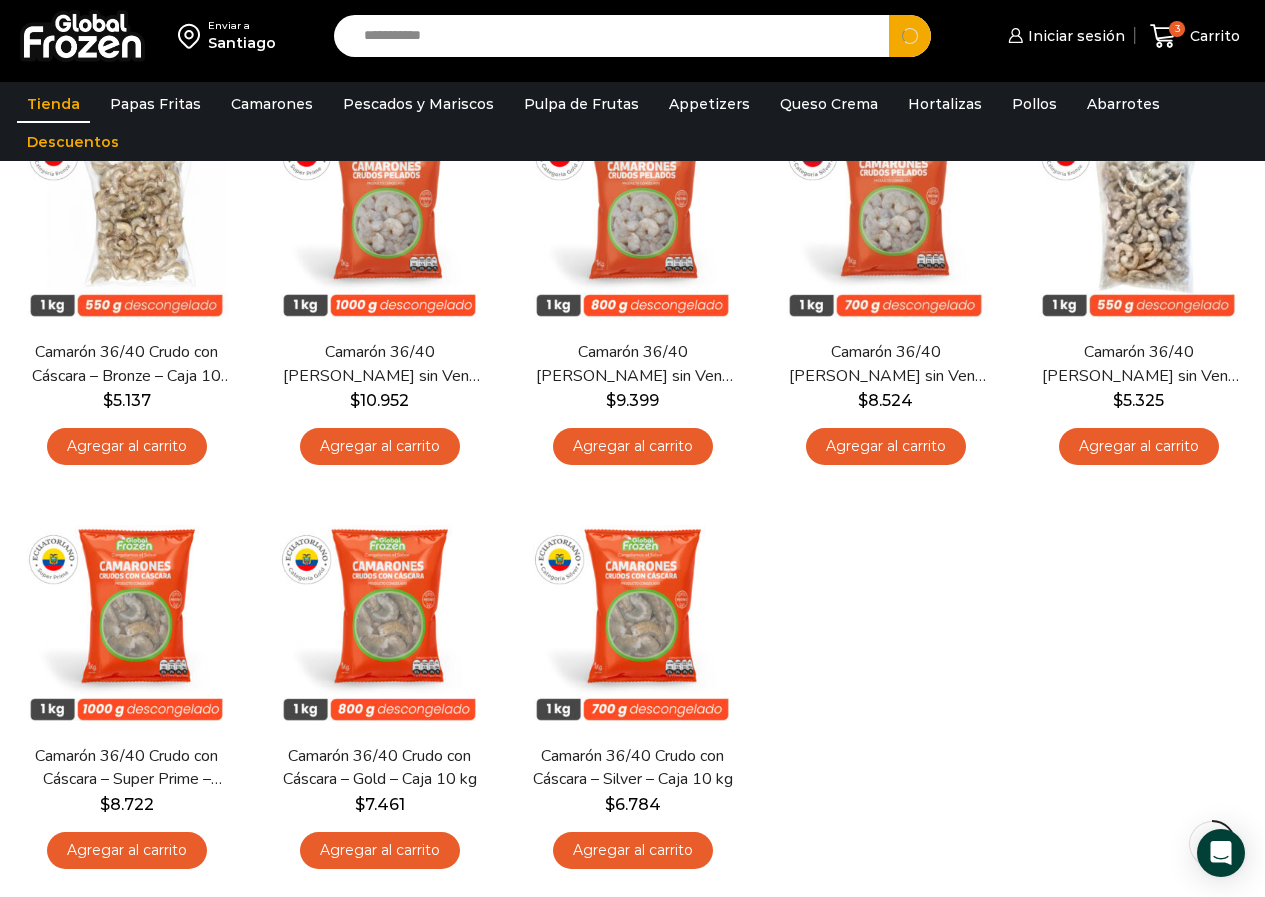 type on "**********" 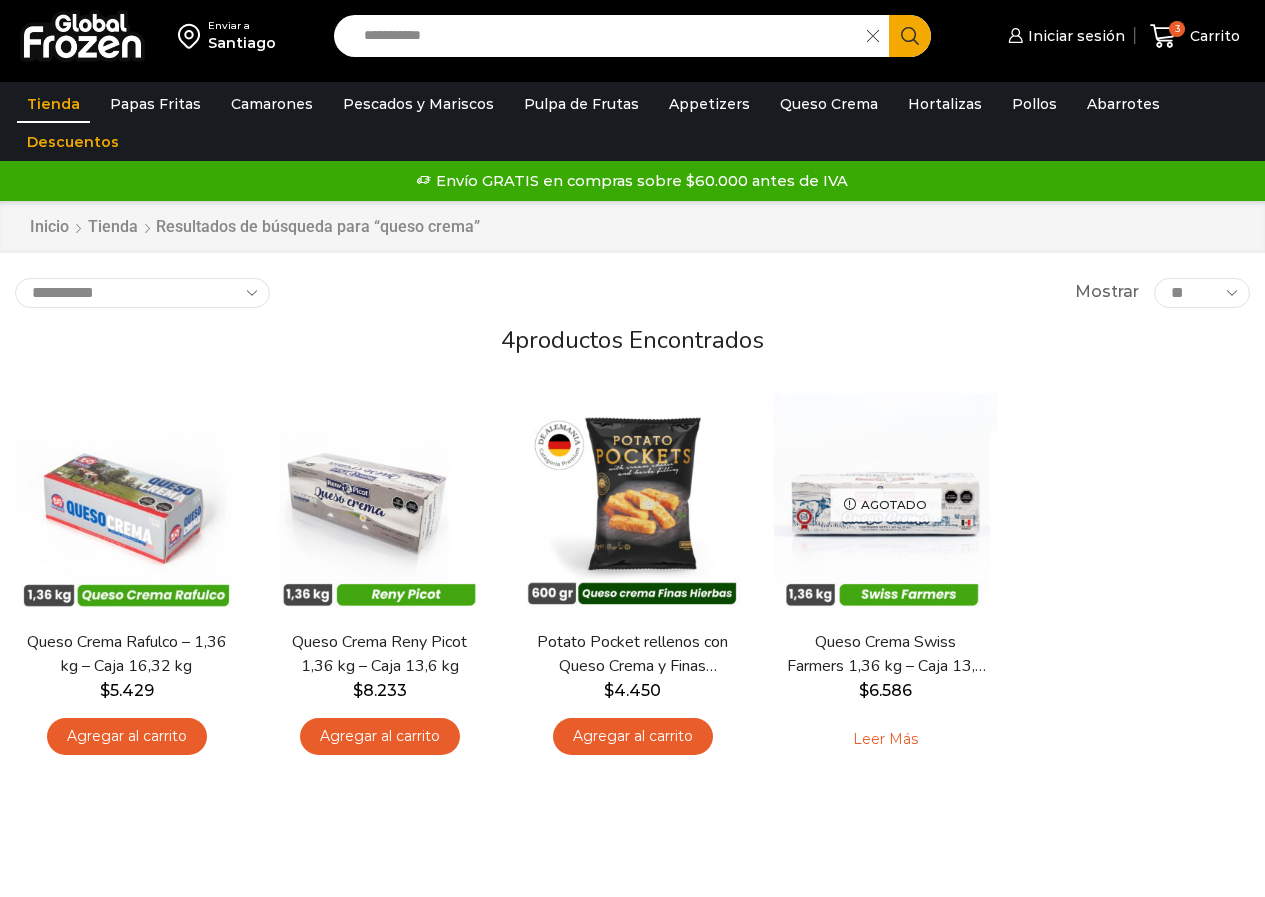 scroll, scrollTop: 0, scrollLeft: 0, axis: both 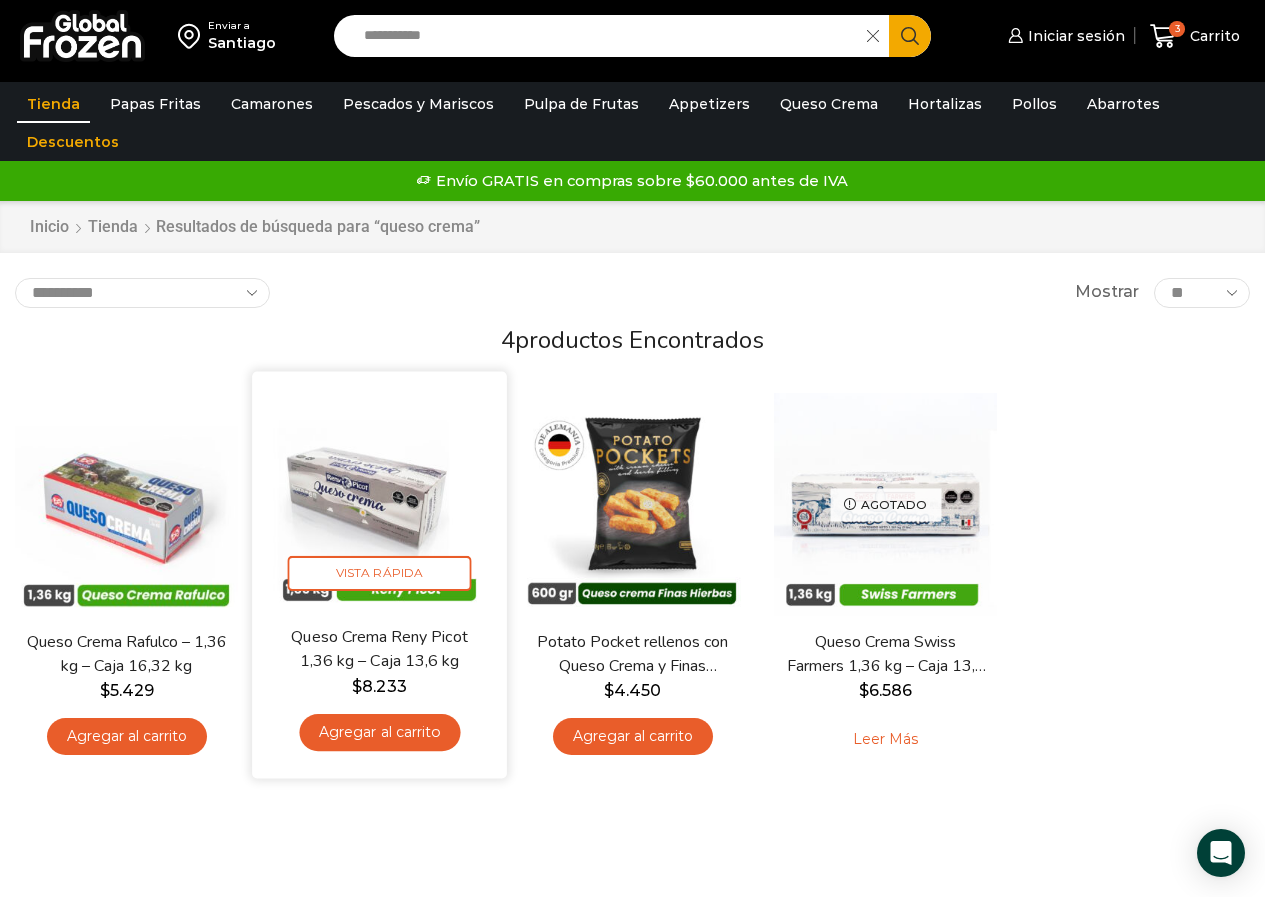 click on "Agregar al carrito" at bounding box center (379, 732) 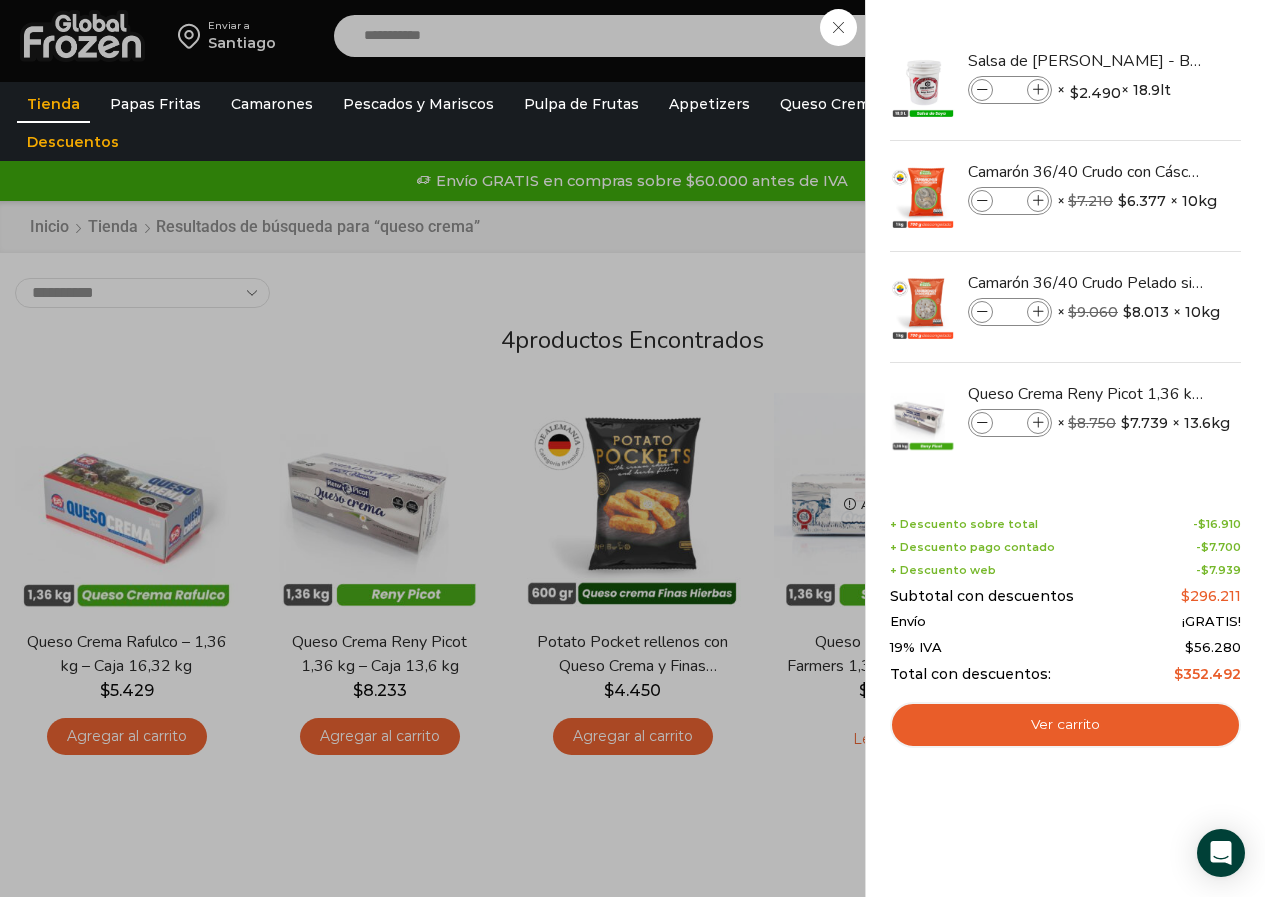 click on "4
Carrito
4
4
Shopping Cart
*" at bounding box center [1195, 36] 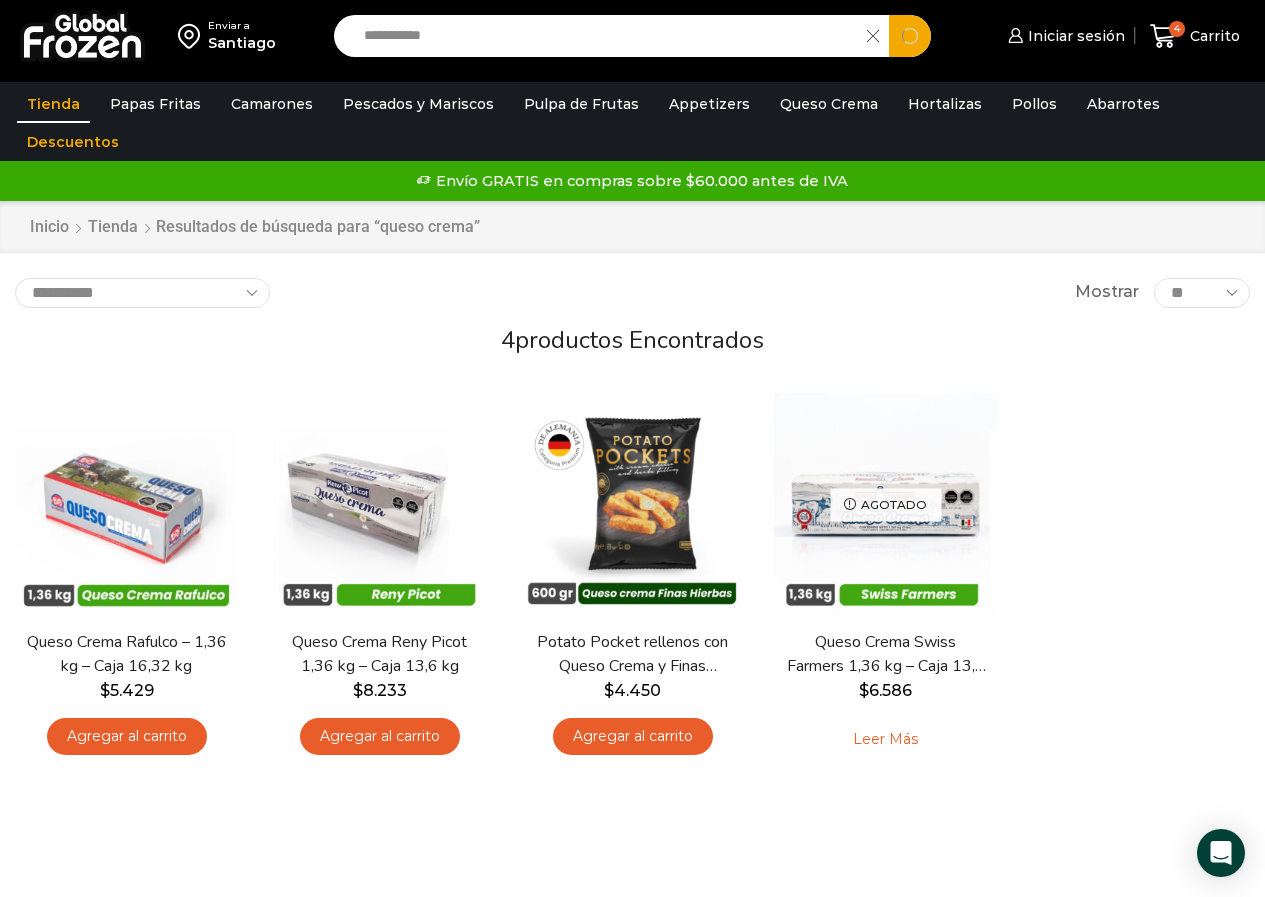click on "**********" at bounding box center (606, 36) 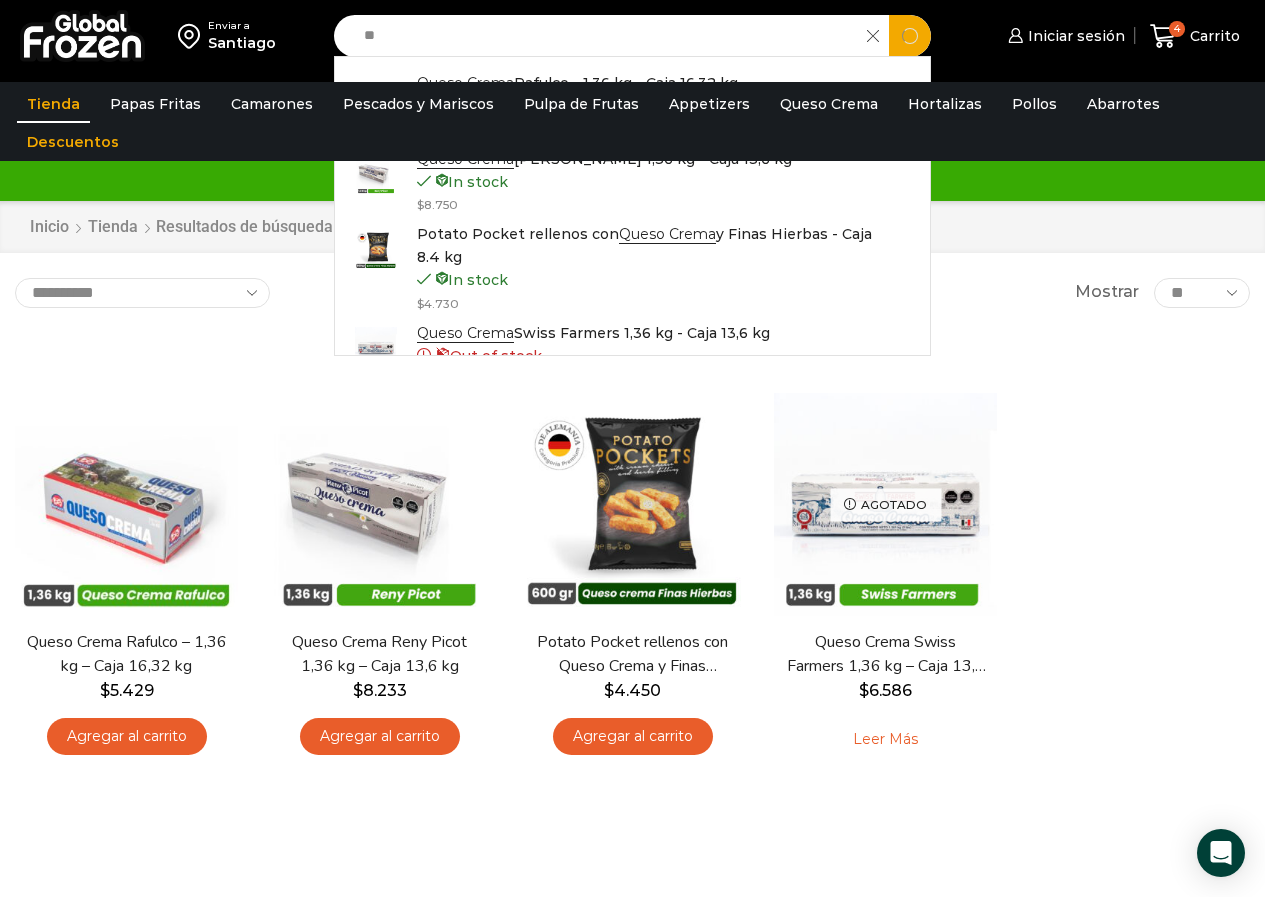 type on "*" 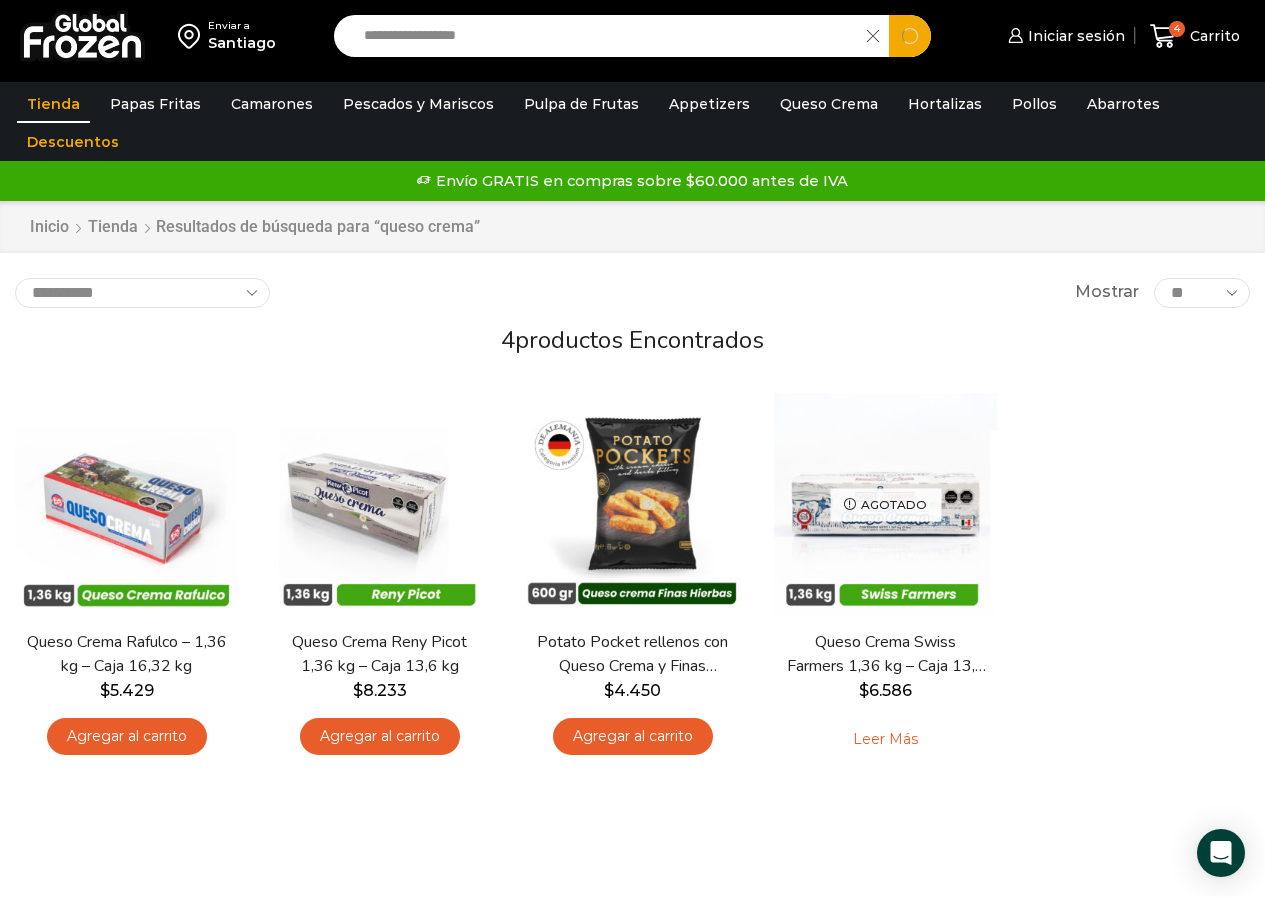 type on "**********" 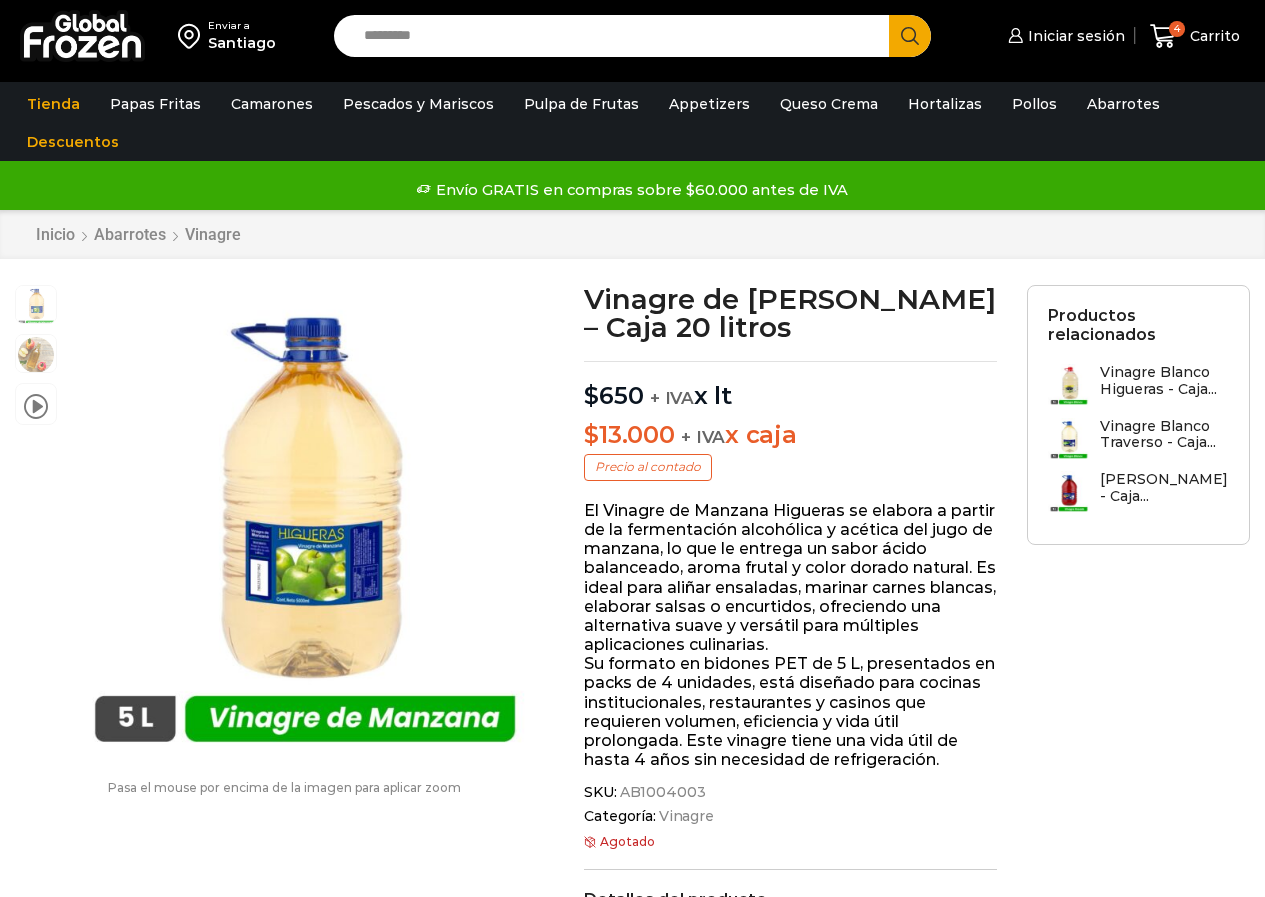 scroll, scrollTop: 0, scrollLeft: 0, axis: both 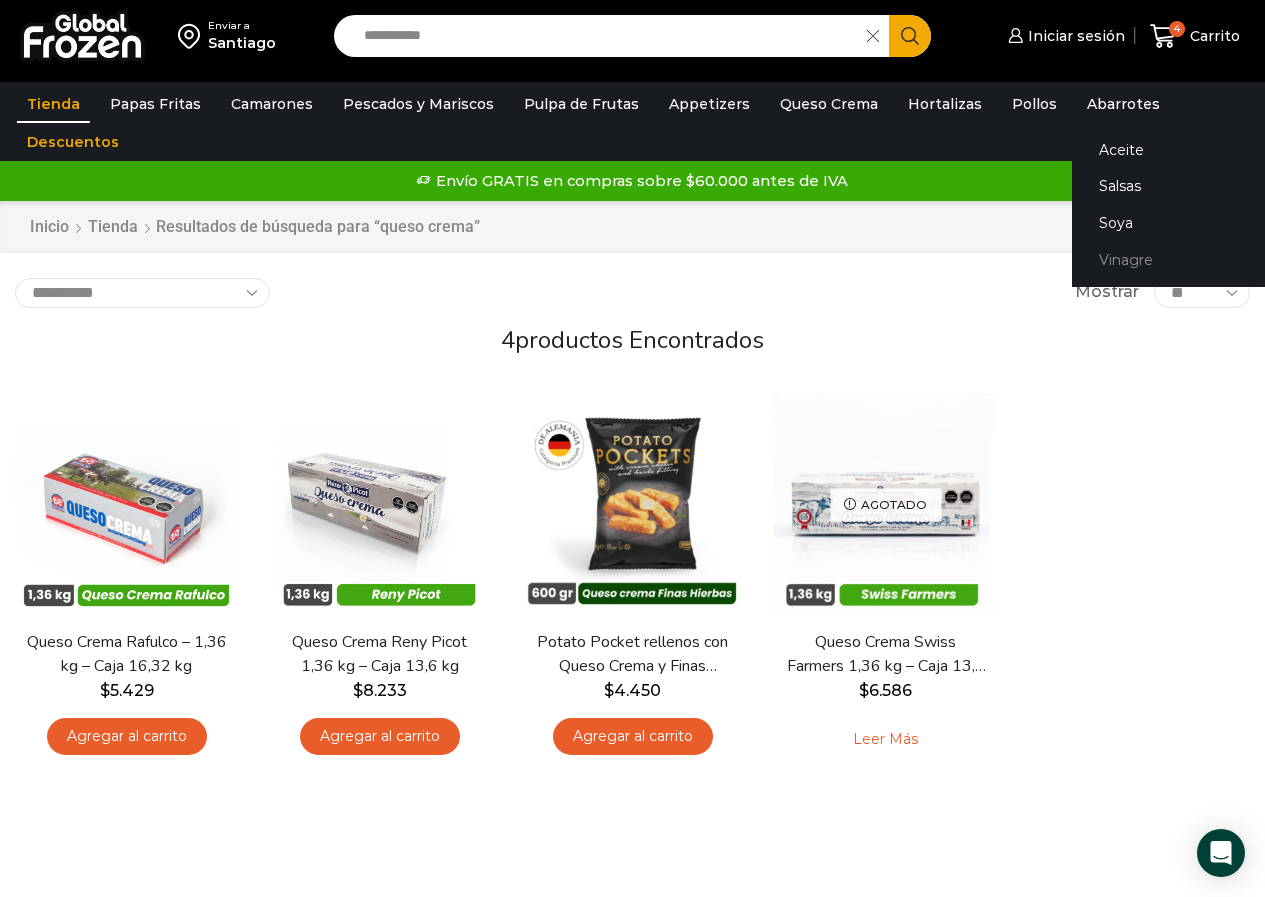 click on "Vinagre" at bounding box center (1198, 259) 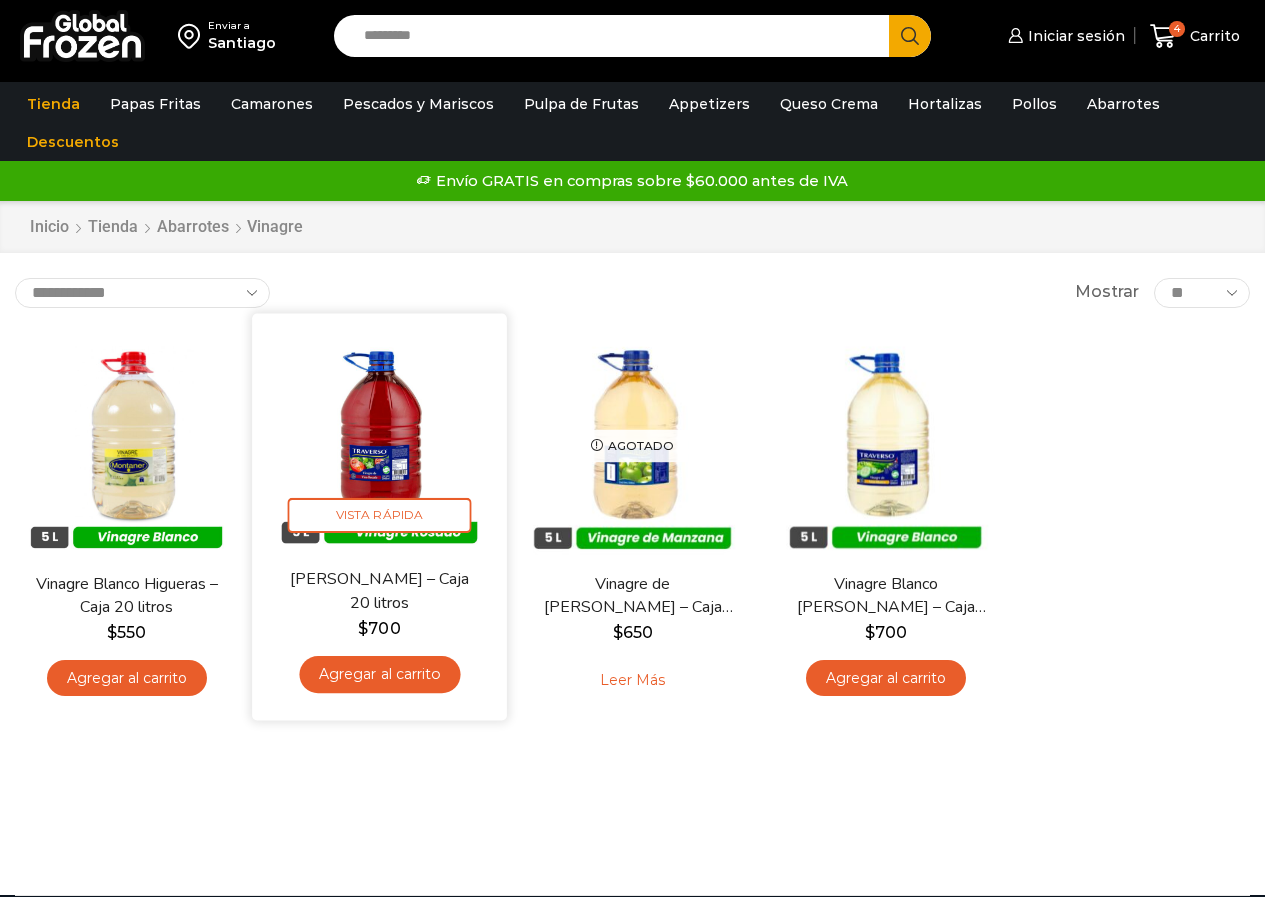 scroll, scrollTop: 0, scrollLeft: 0, axis: both 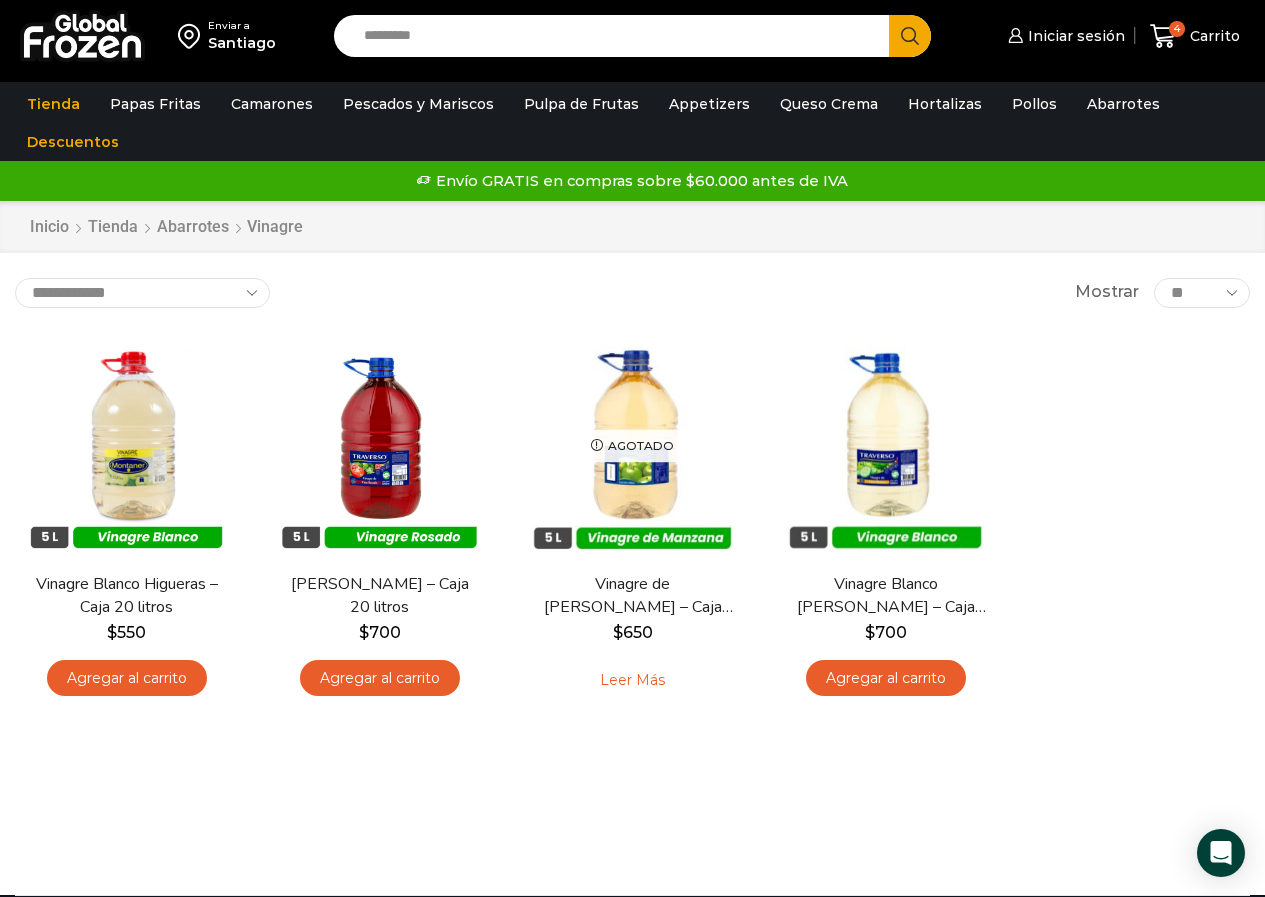 click on "Enviar a
Santiago
Search input
Search
Iniciar sesión
*" at bounding box center [632, 36] 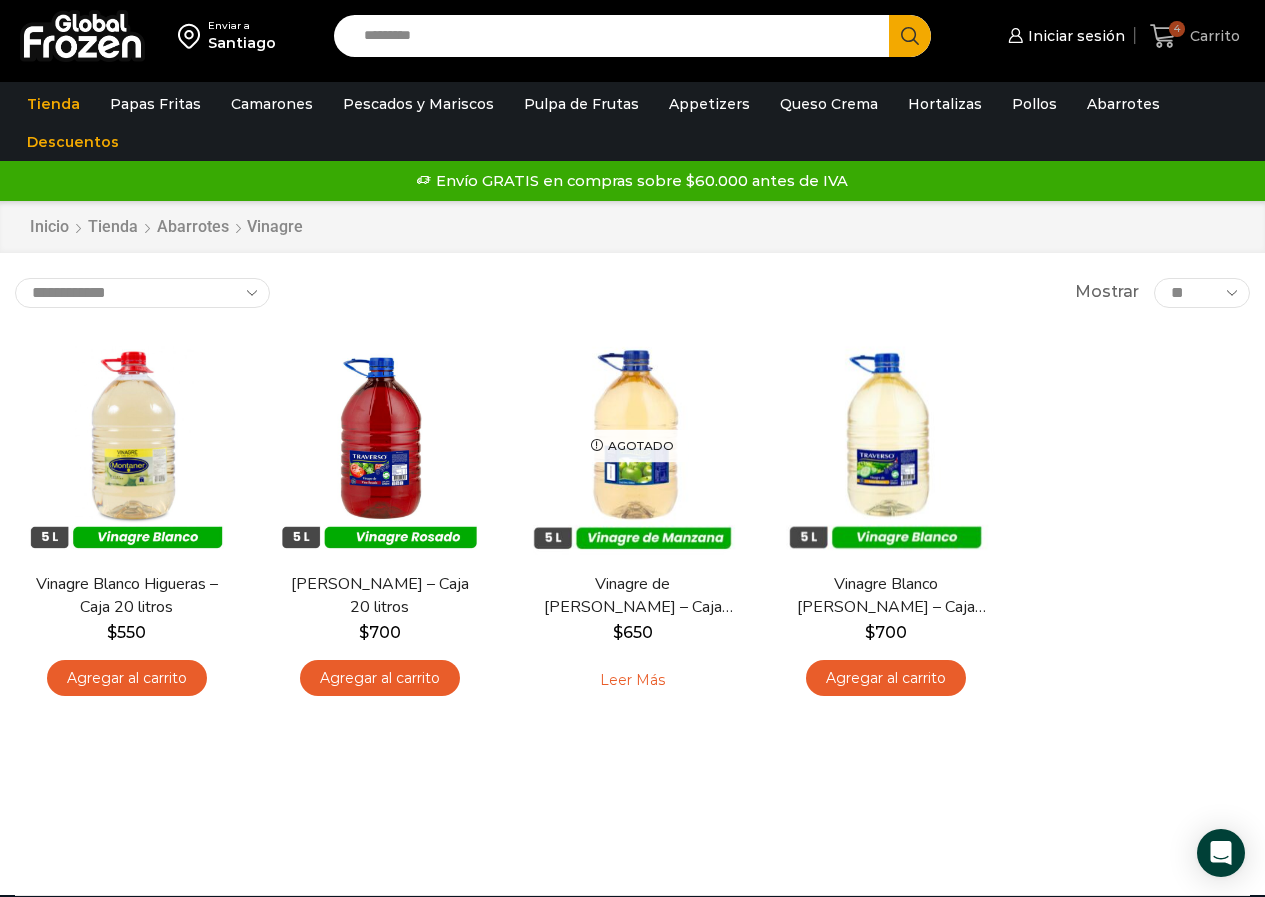 click on "4" at bounding box center [1177, 29] 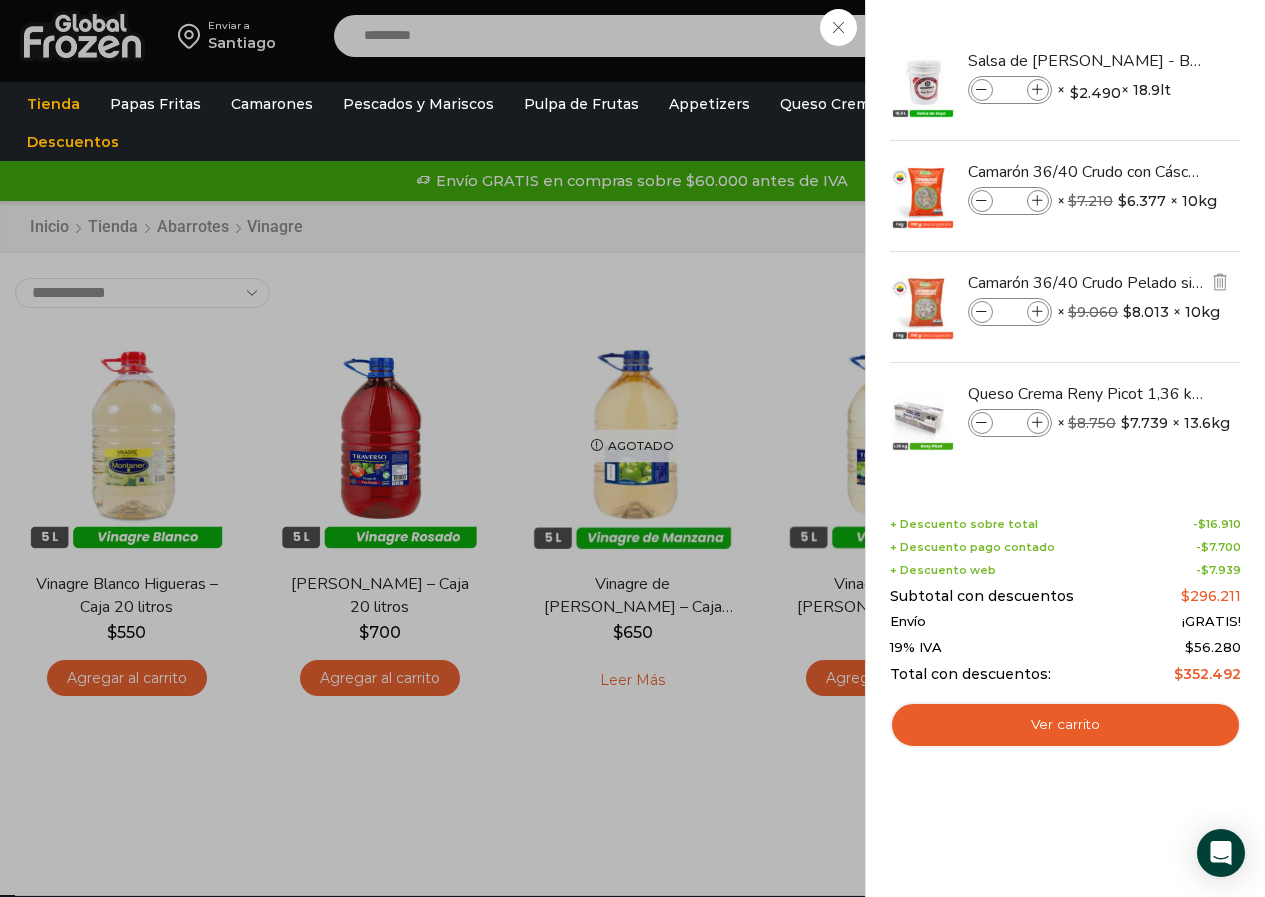 click at bounding box center (1038, 312) 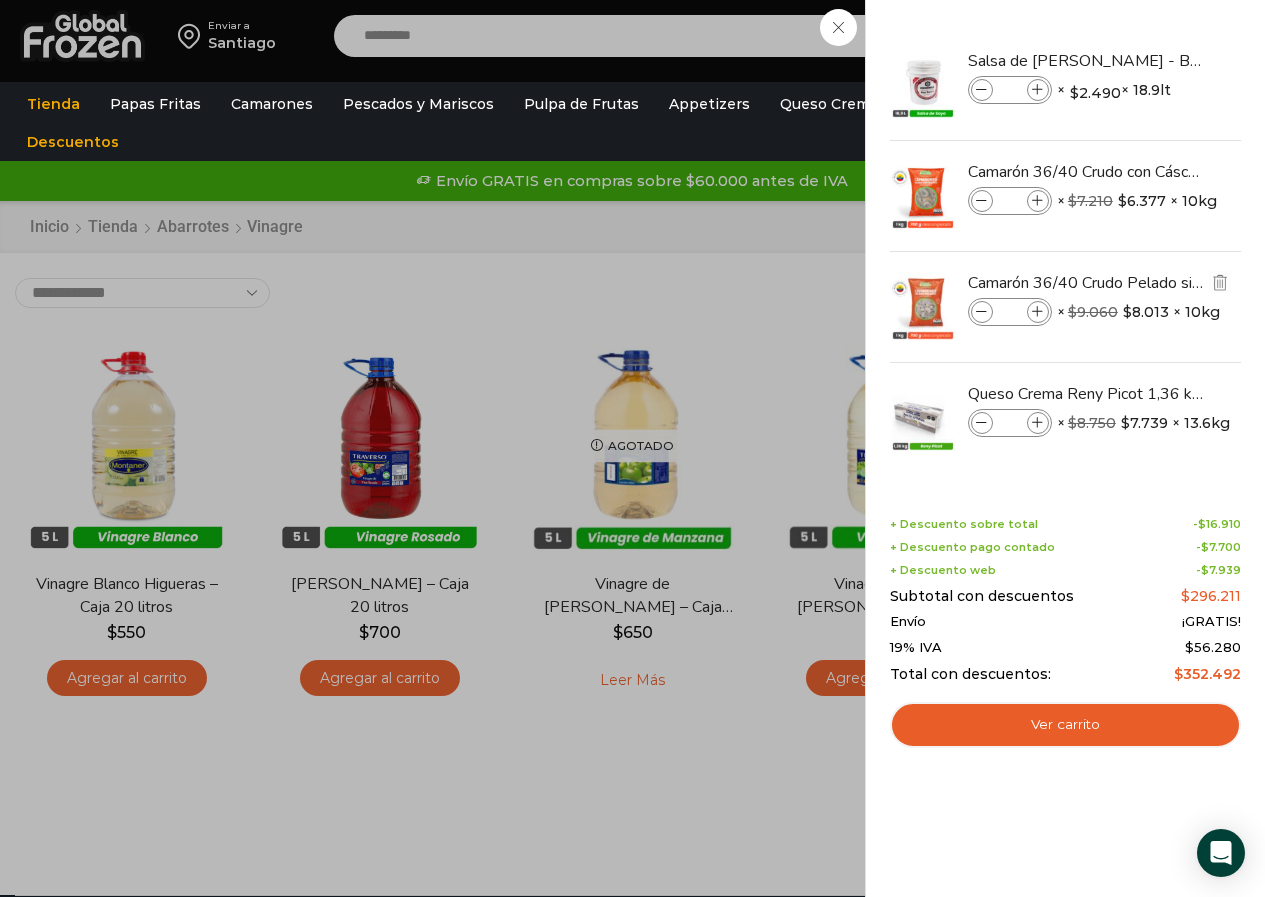 click at bounding box center (1038, 312) 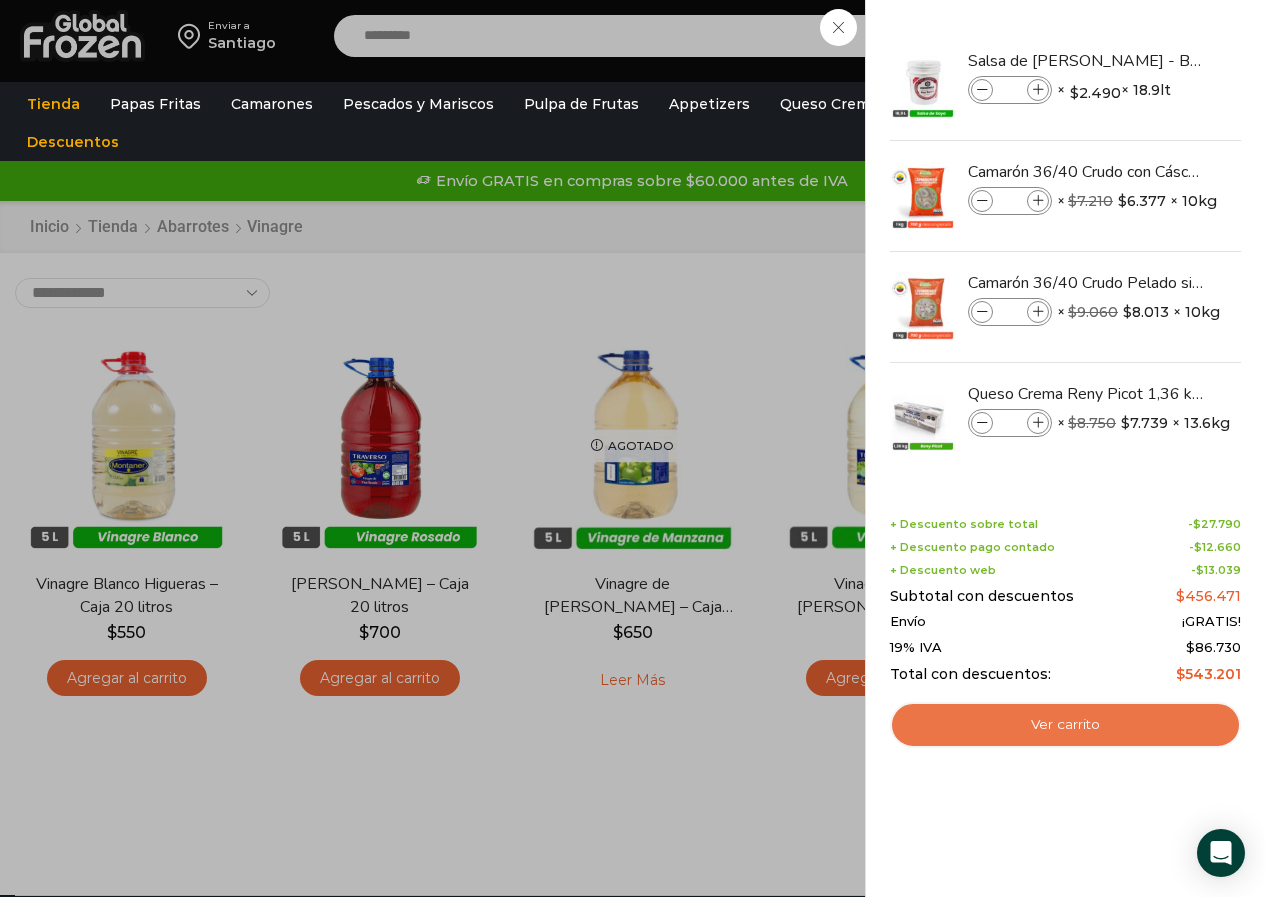 click on "Ver carrito" at bounding box center (1065, 725) 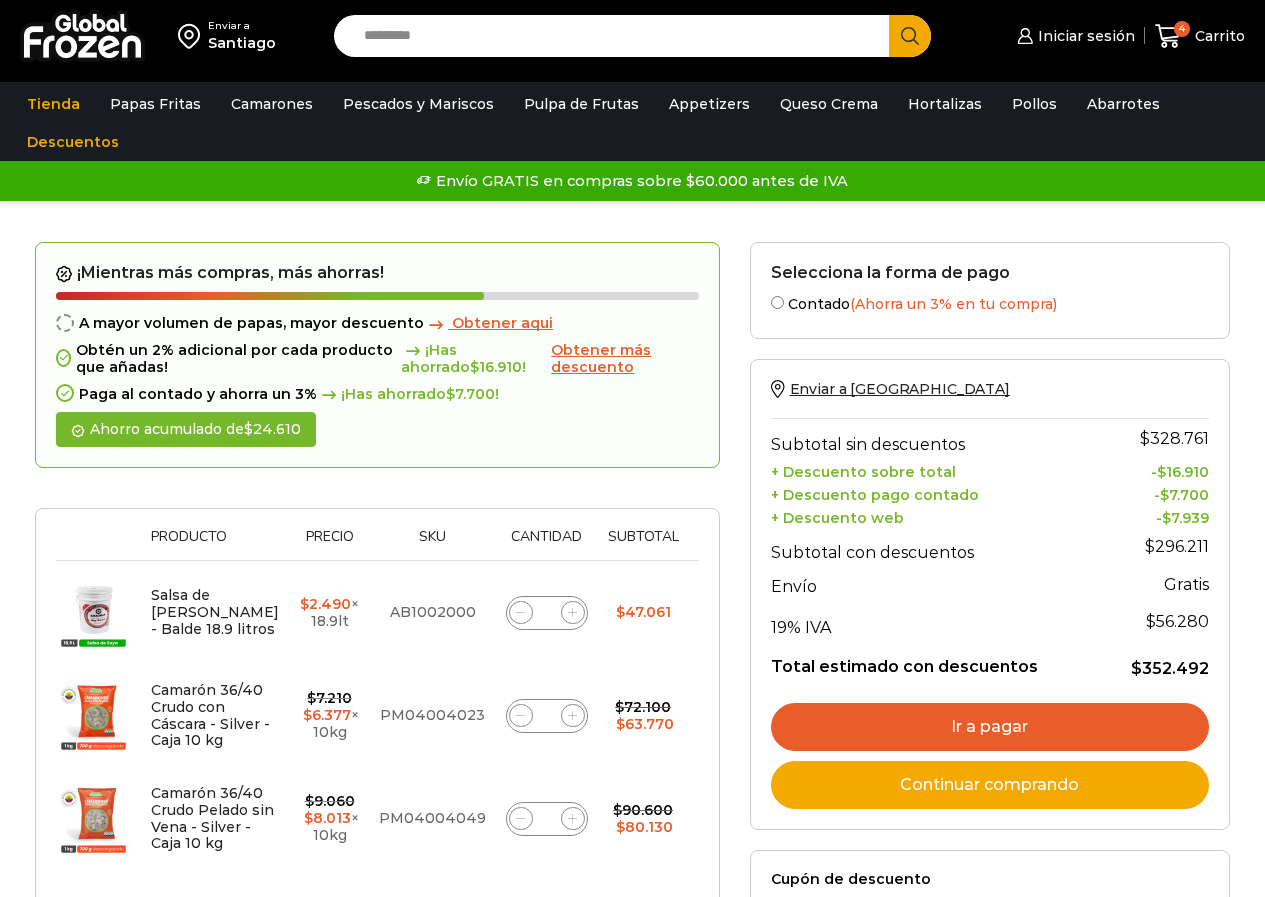 scroll, scrollTop: 0, scrollLeft: 0, axis: both 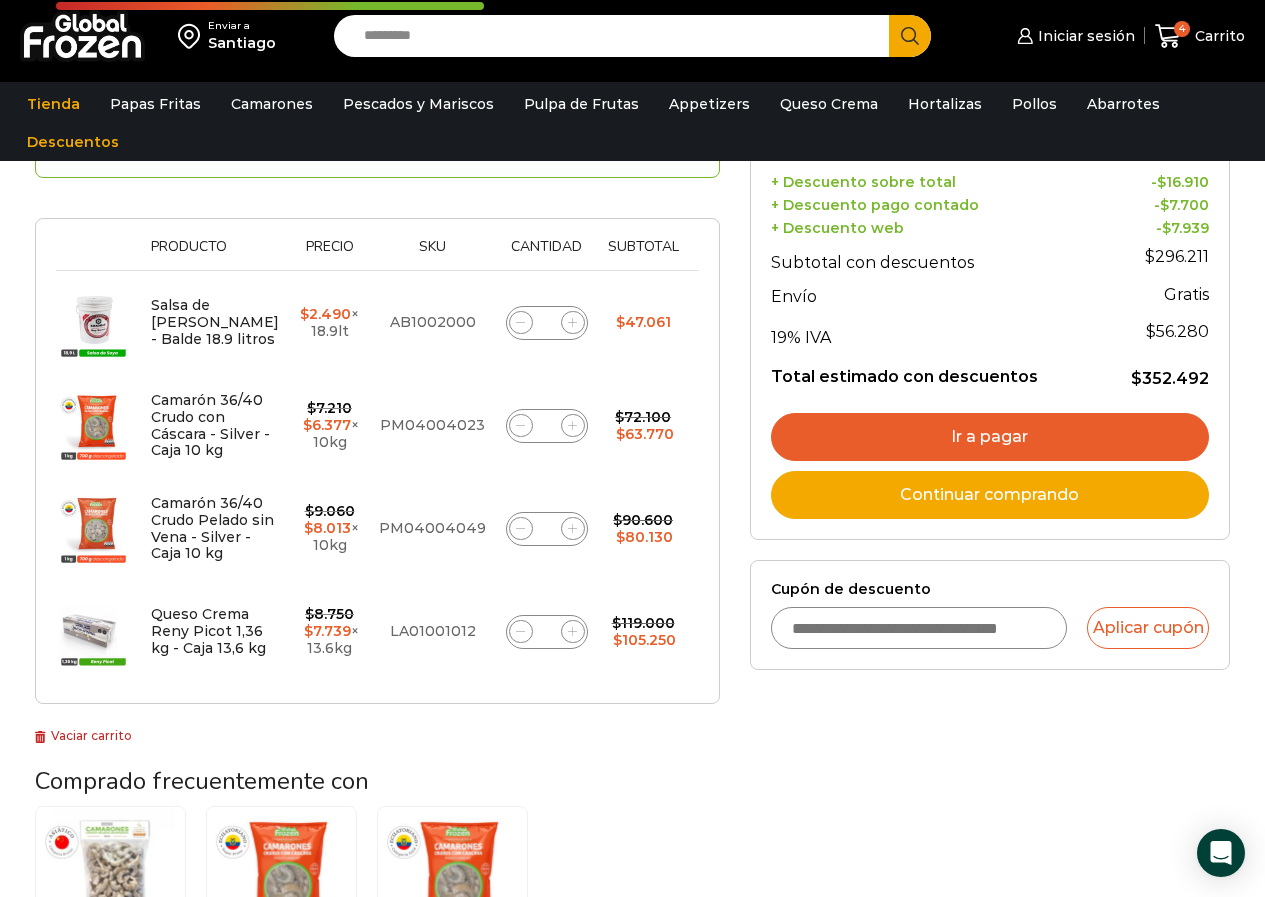 click on "Cupón de descuento" at bounding box center (919, 628) 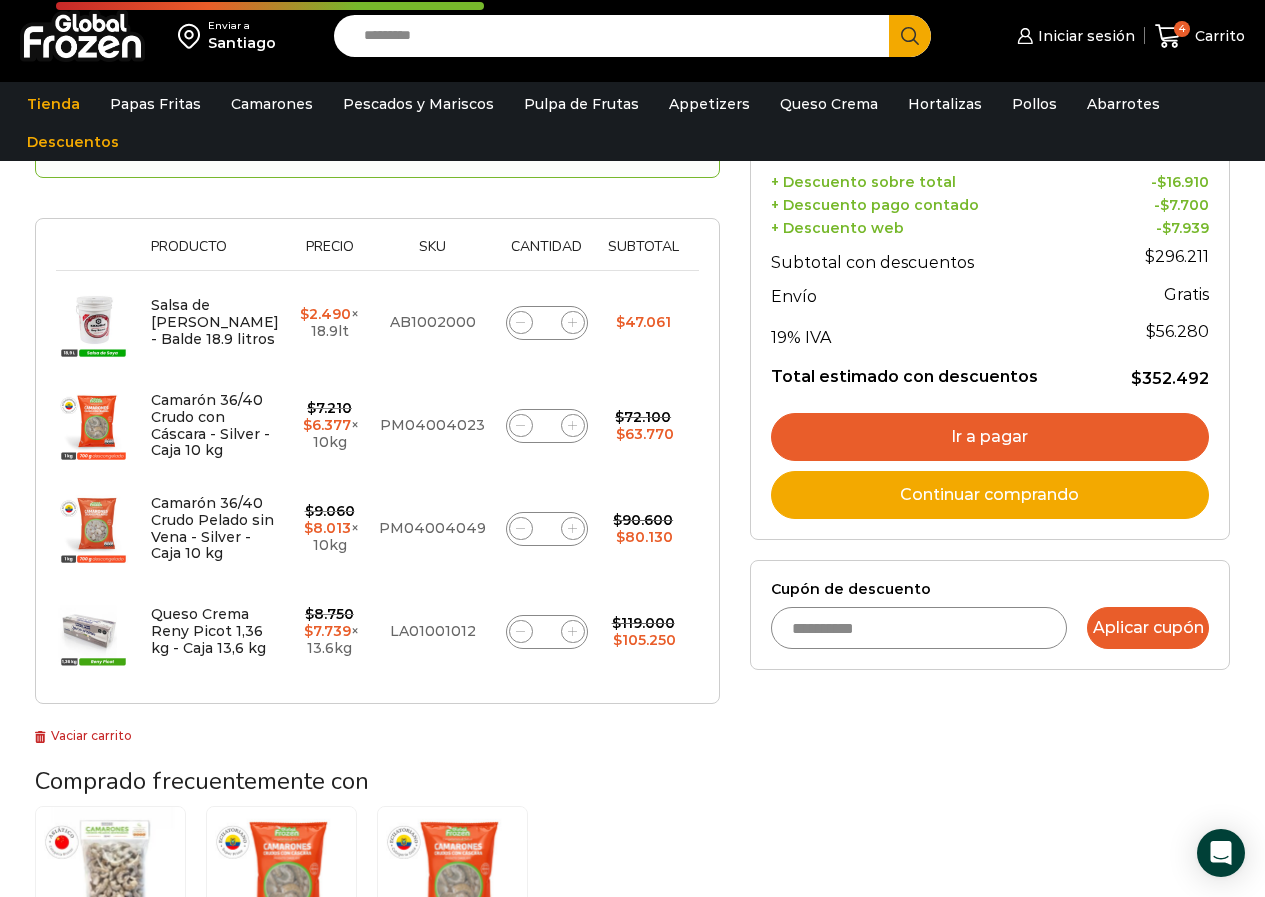 type on "**********" 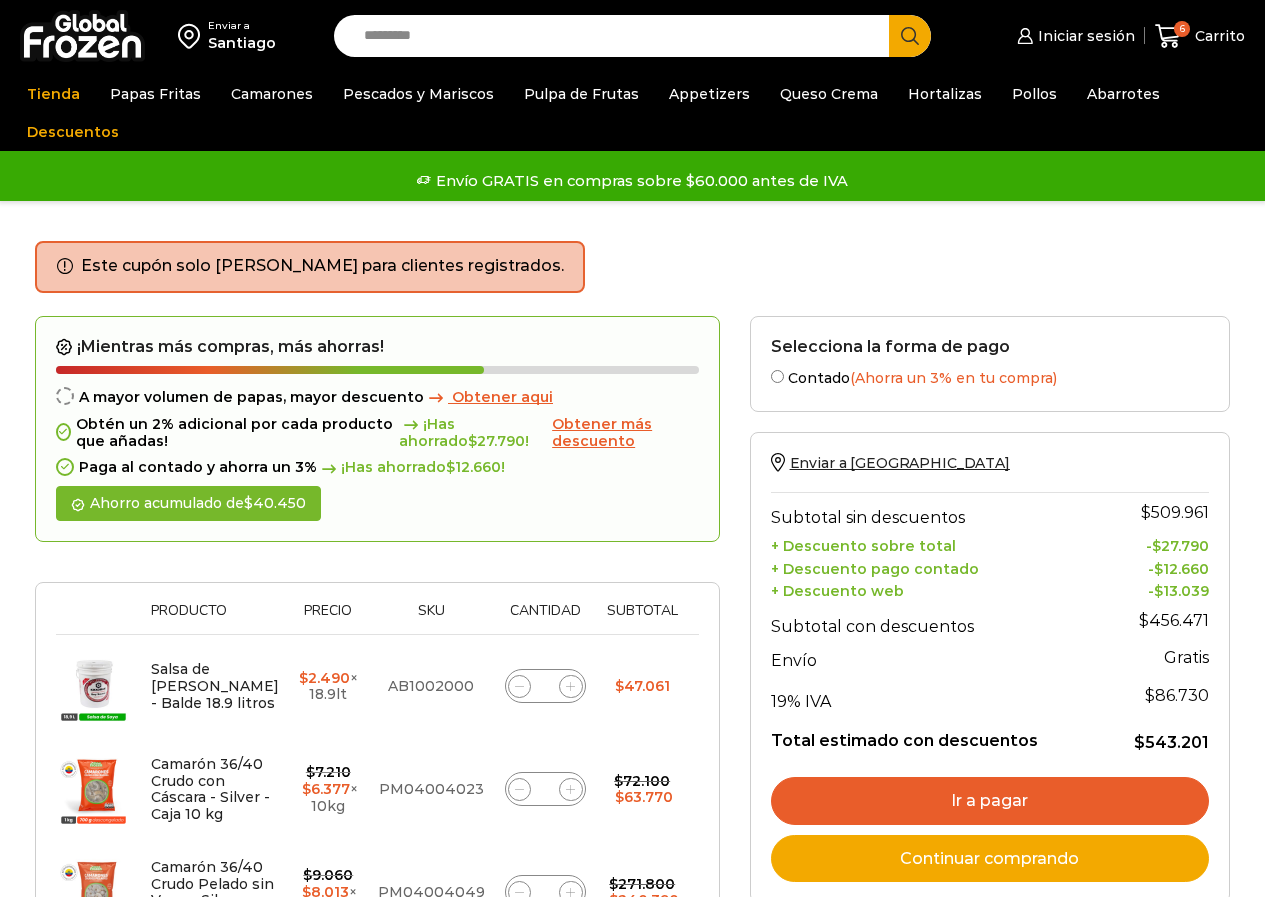 scroll, scrollTop: 0, scrollLeft: 0, axis: both 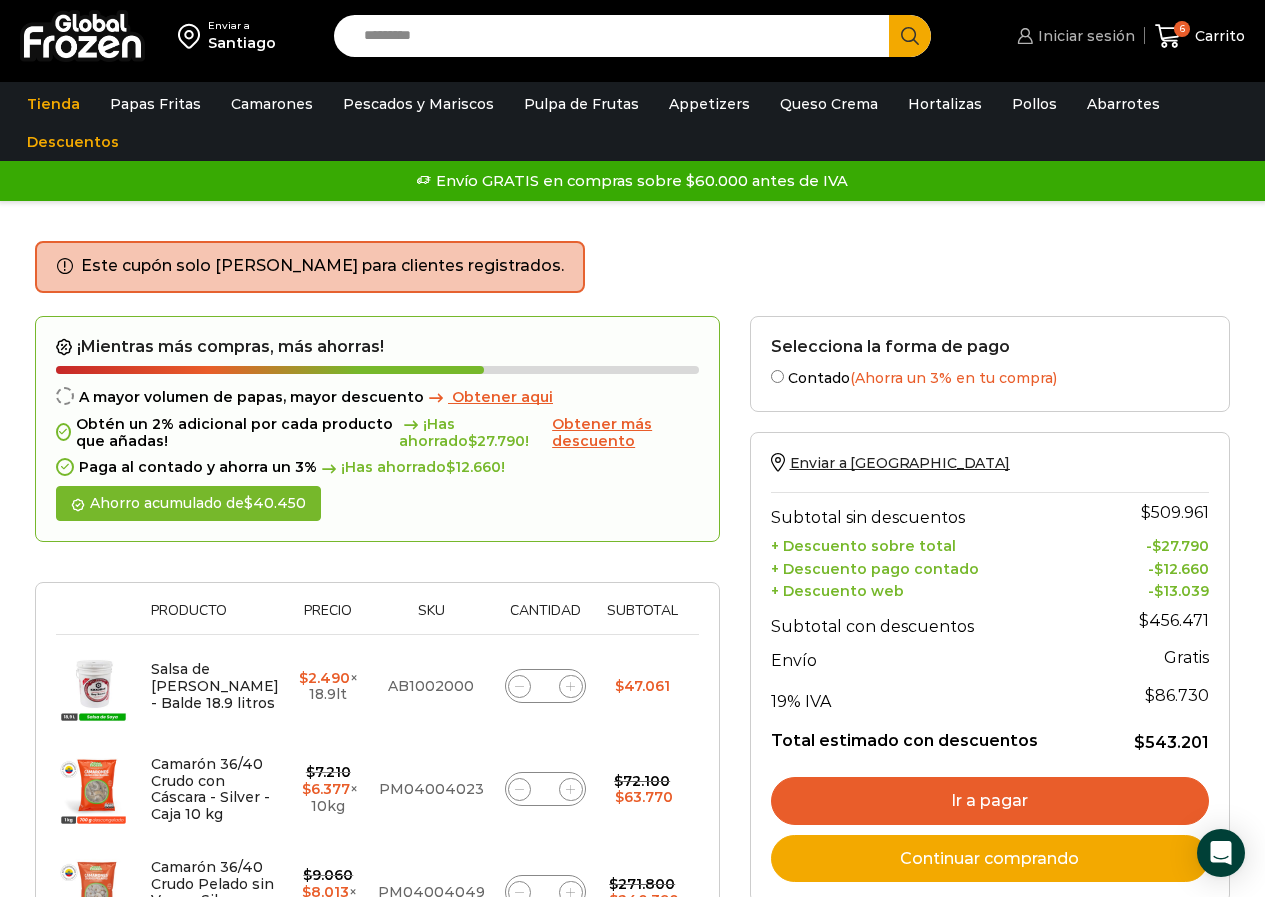 click on "Iniciar sesión" at bounding box center (1084, 36) 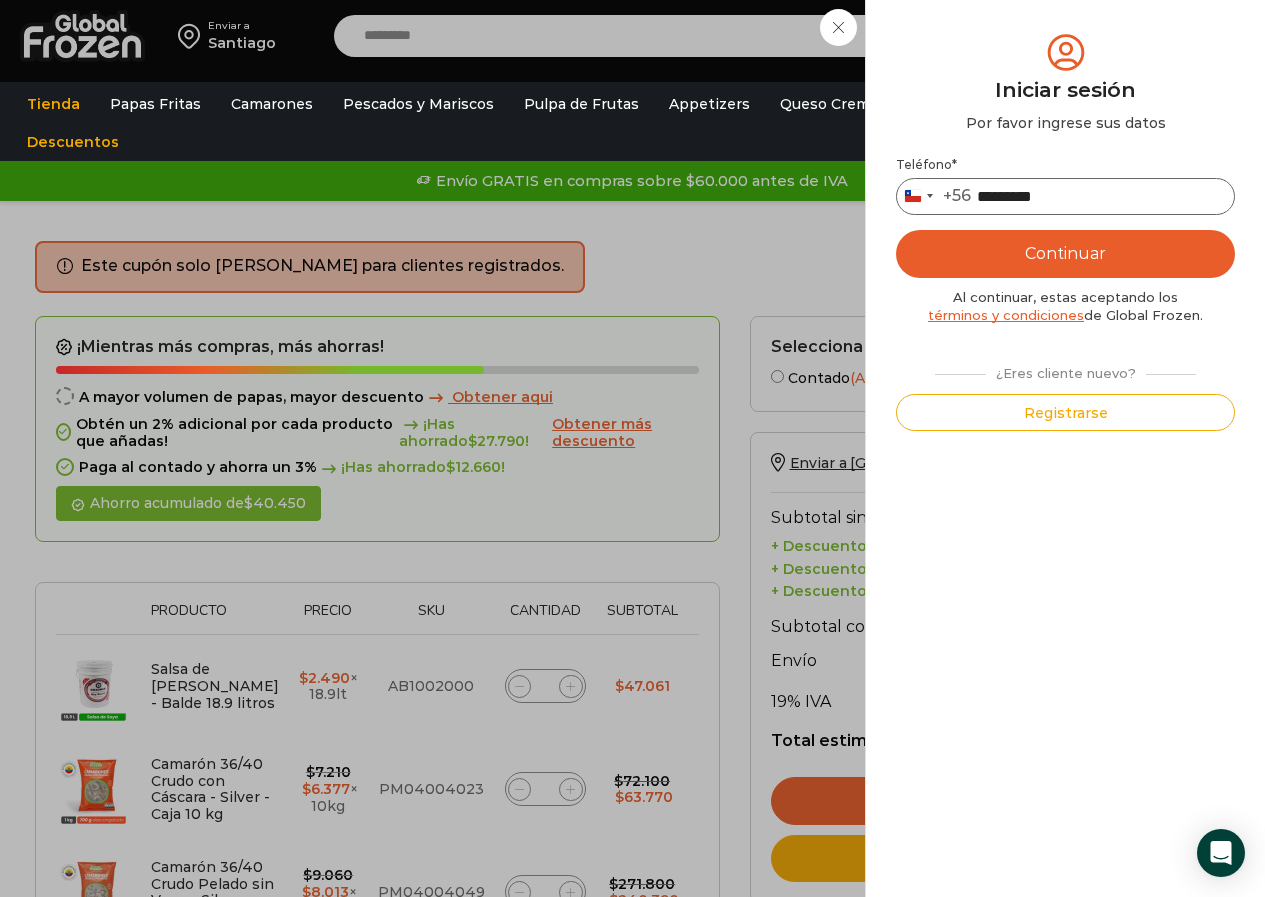 click on "*********" at bounding box center (1065, 196) 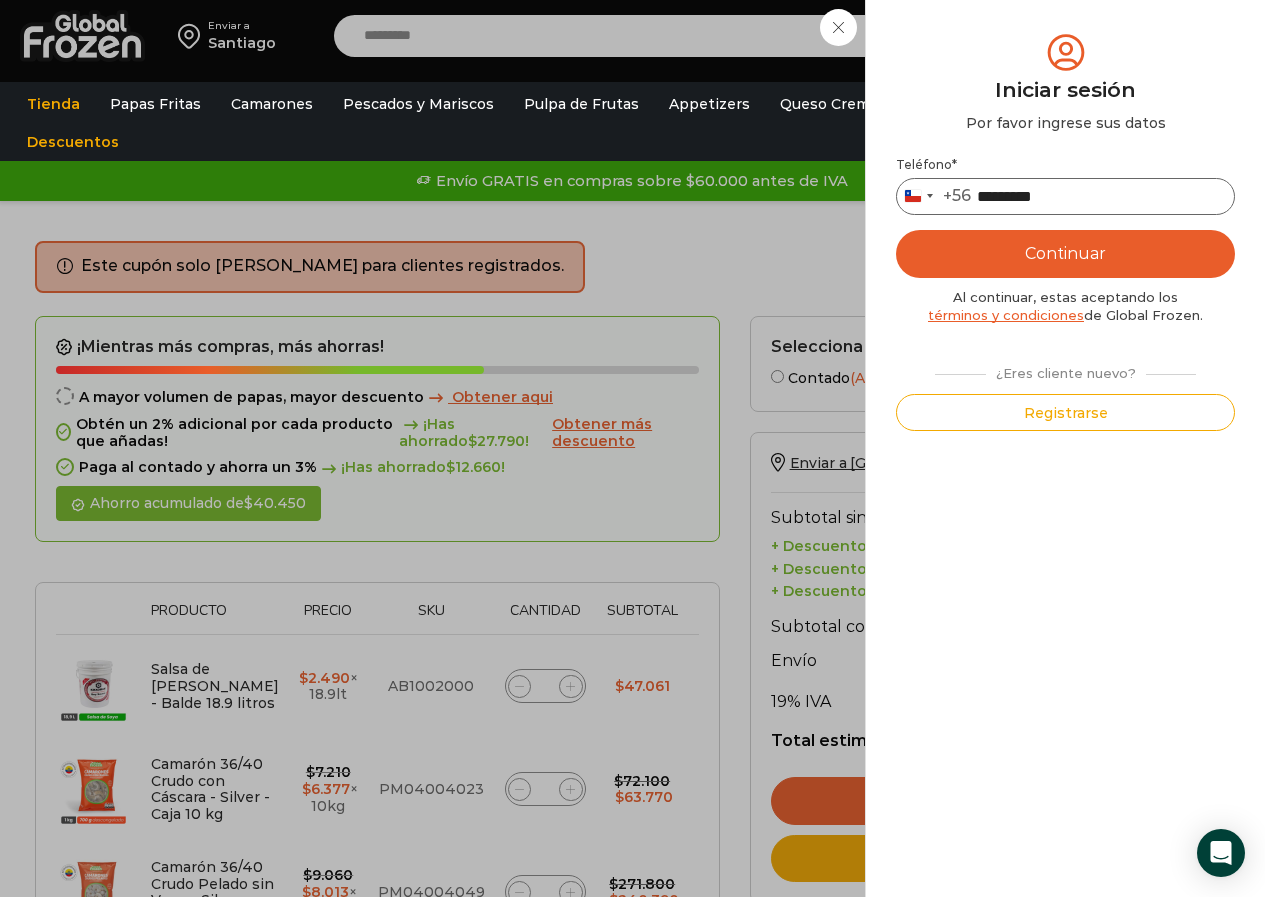 type on "*********" 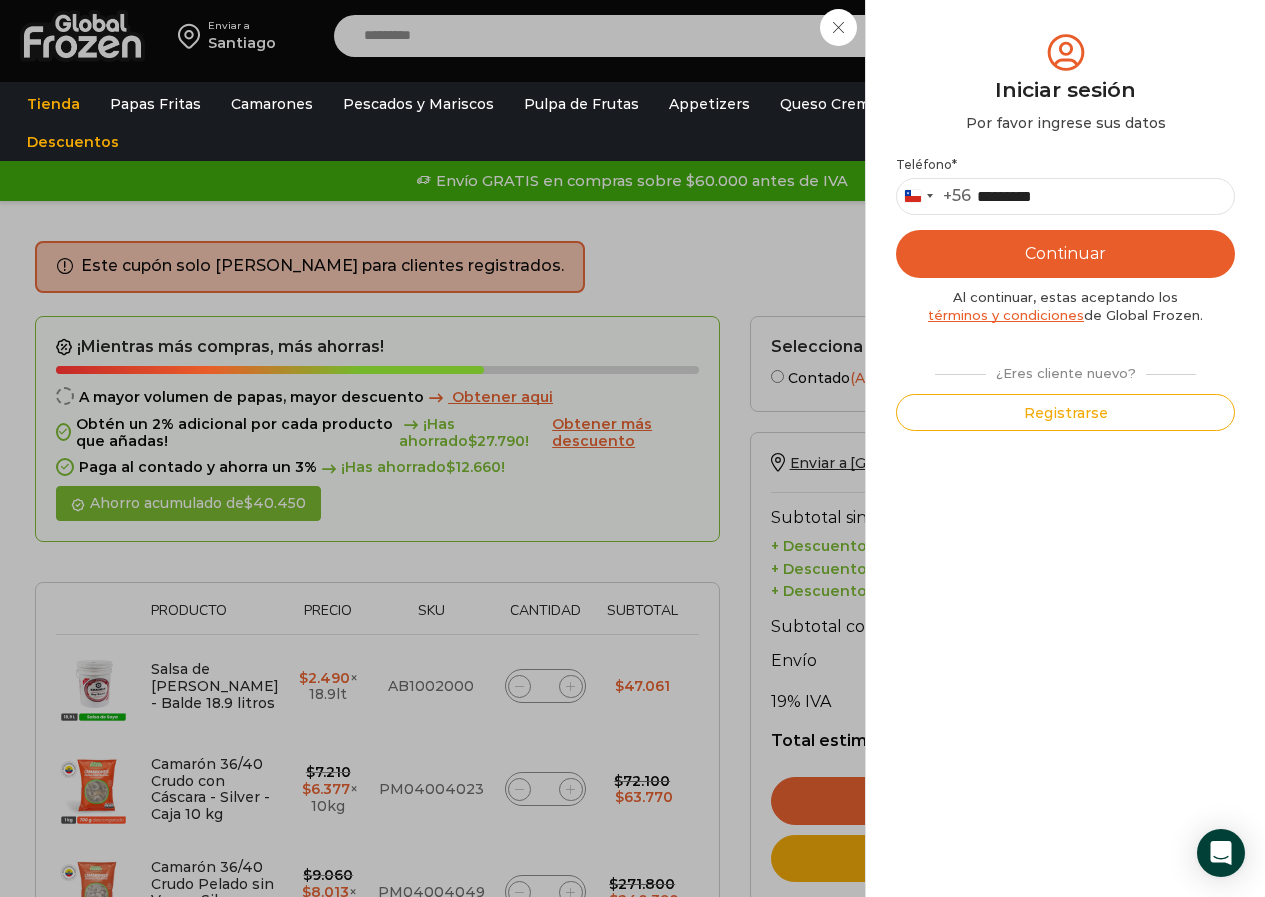 click on "Continuar" at bounding box center [1065, 254] 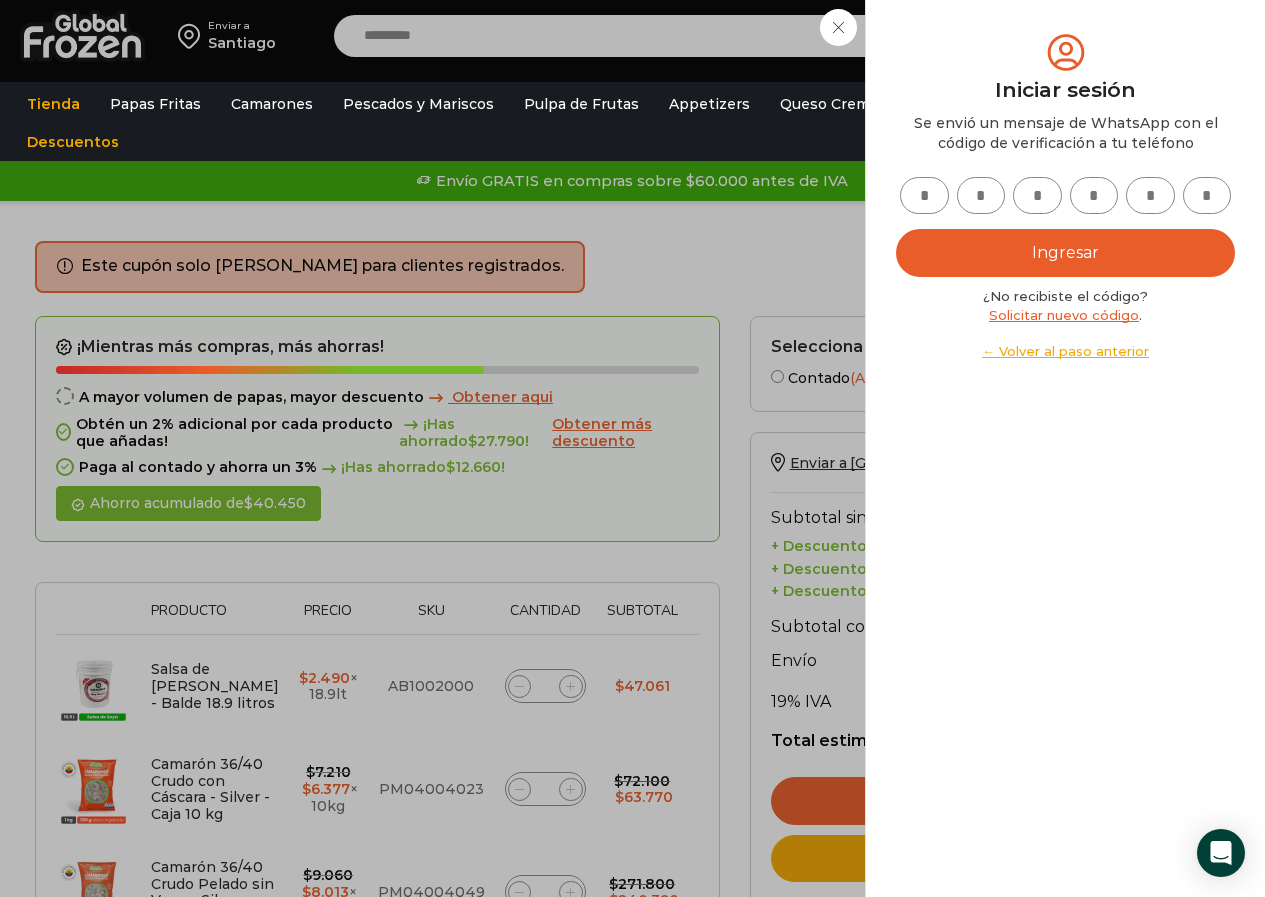 click at bounding box center [924, 195] 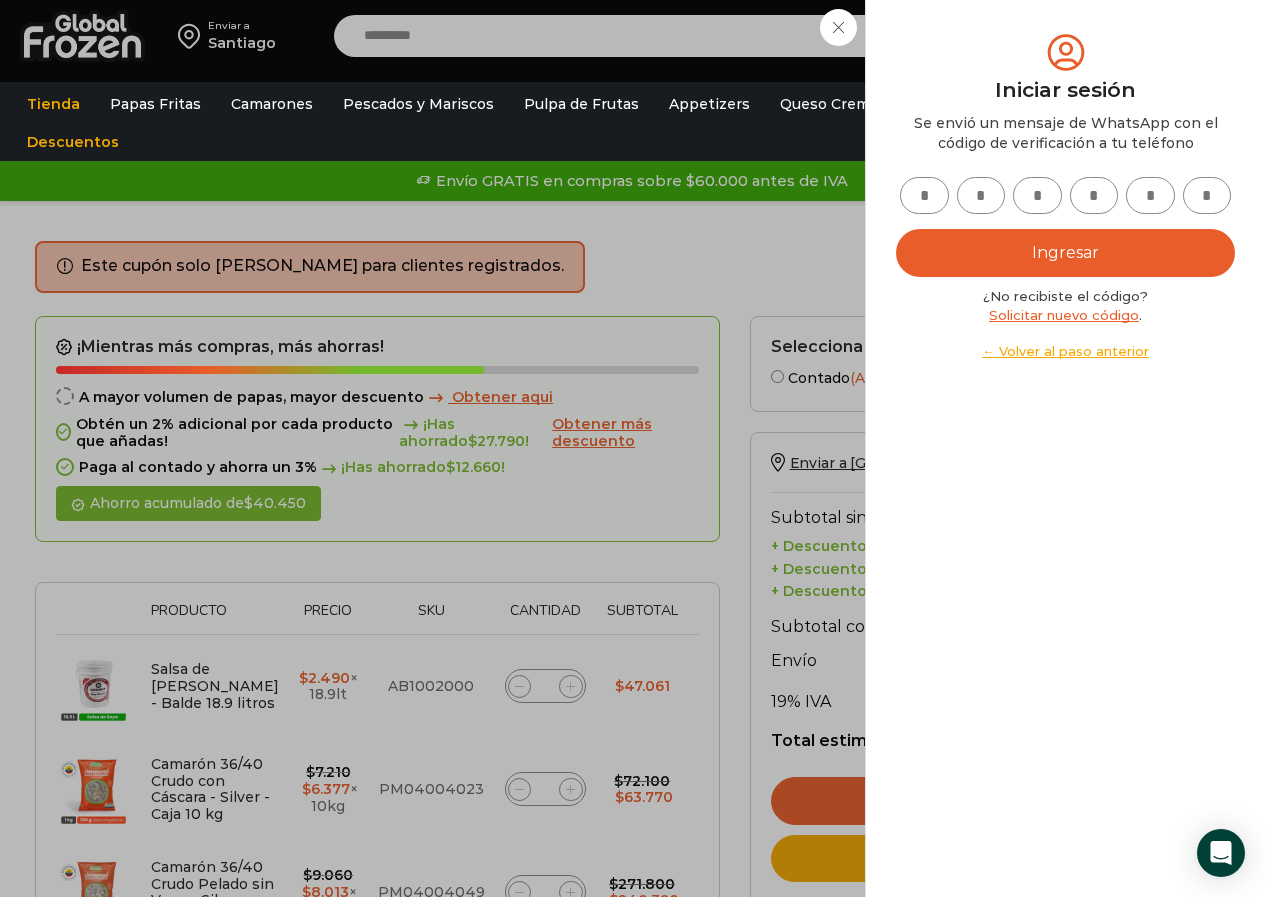 type on "*" 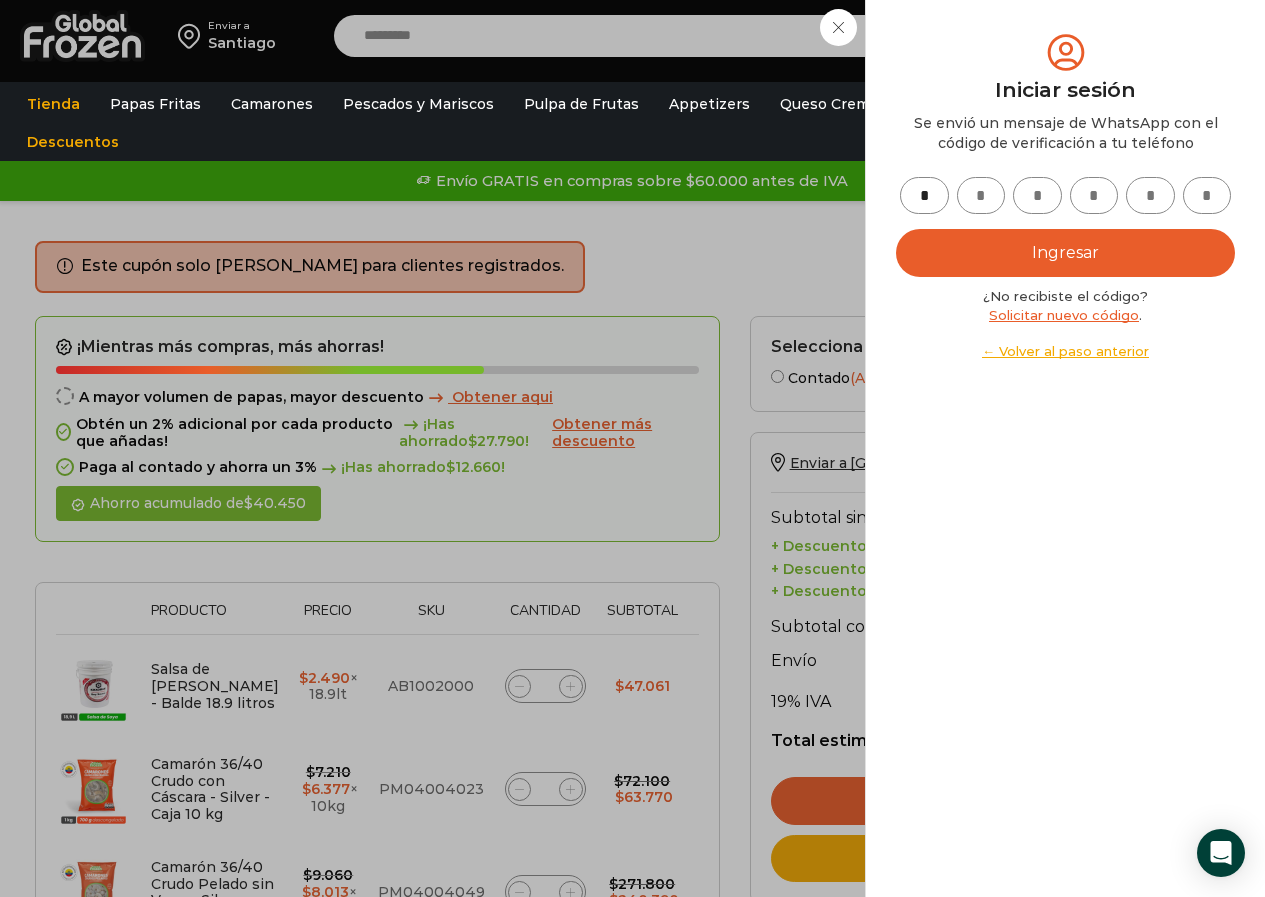 type on "*" 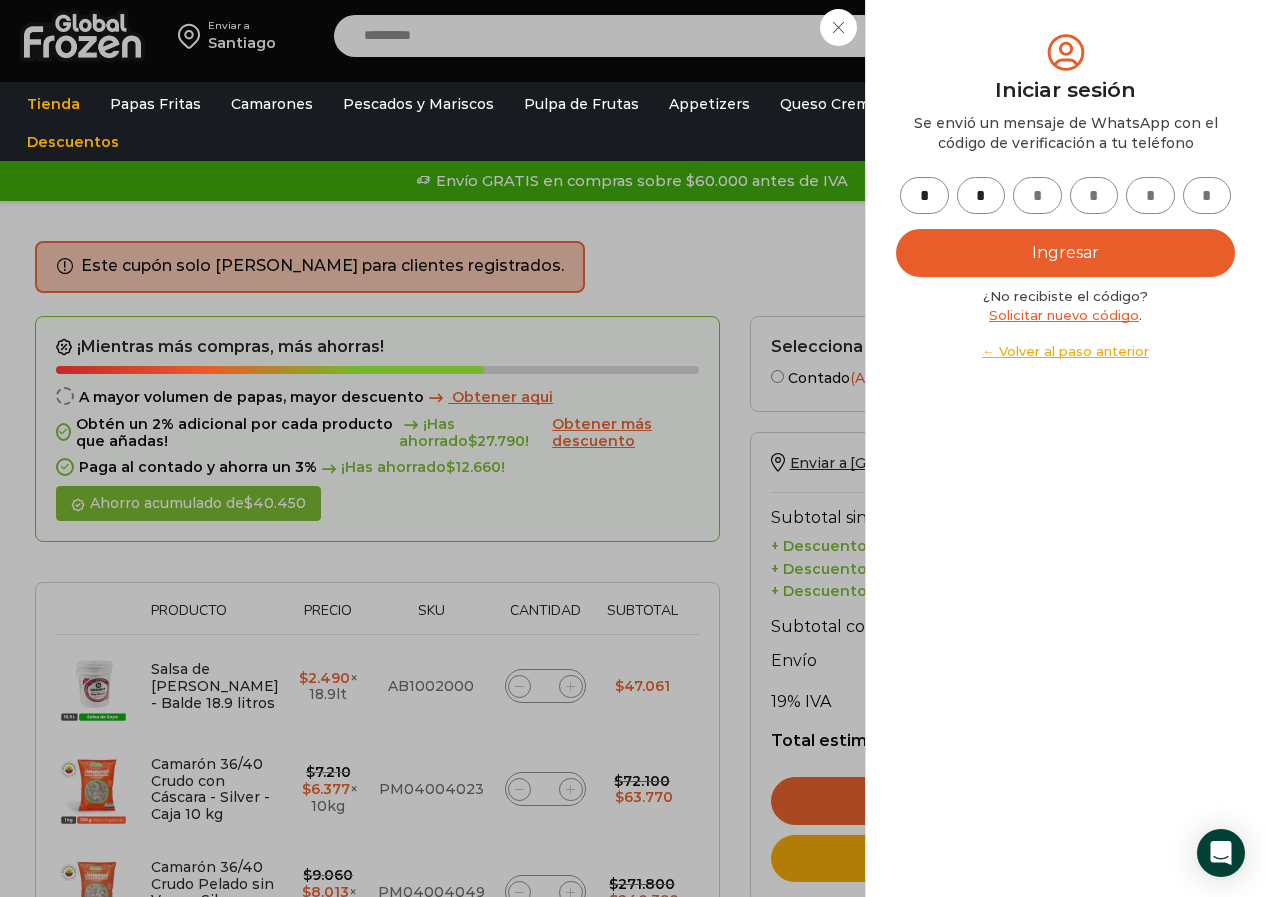 type on "*" 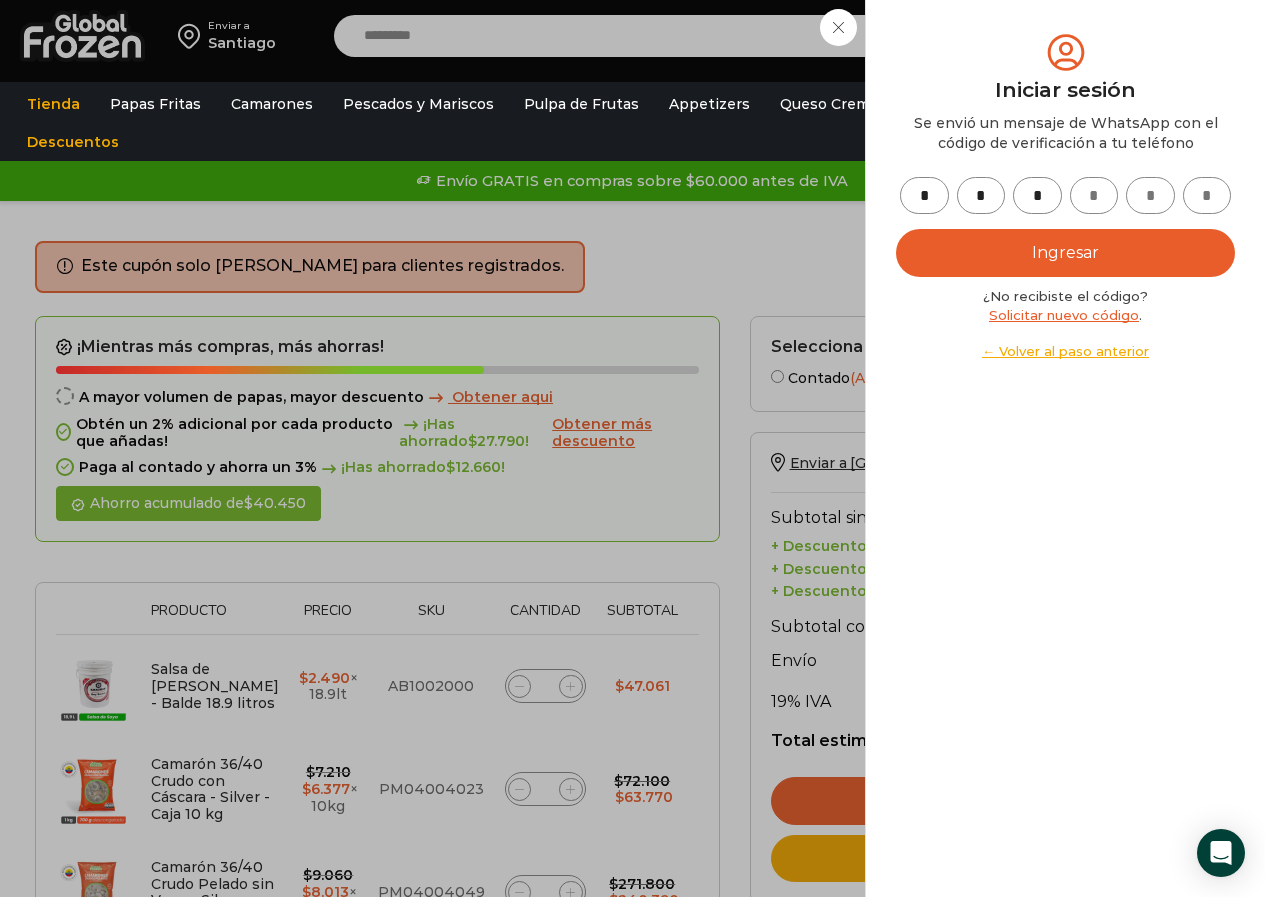 type on "*" 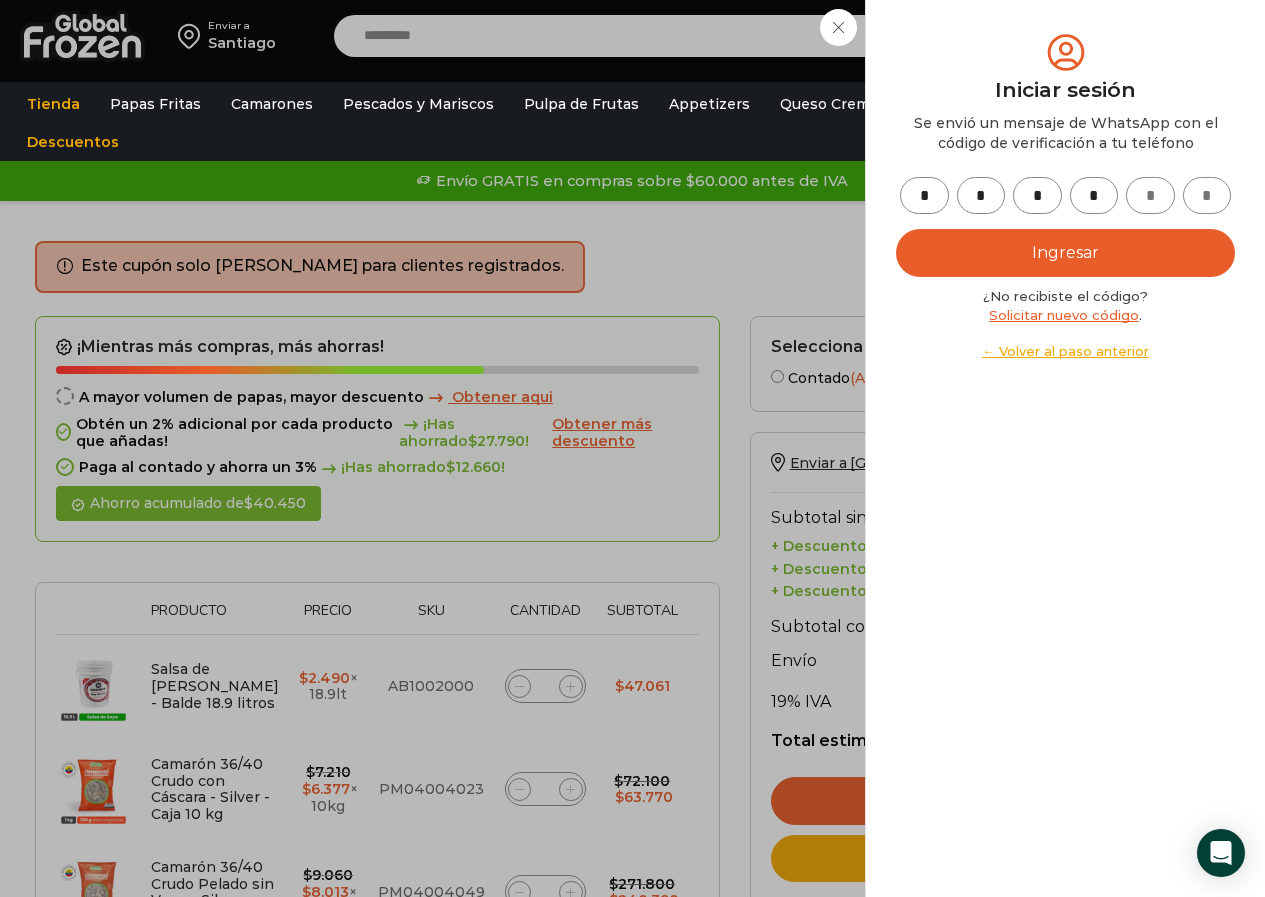 type on "*" 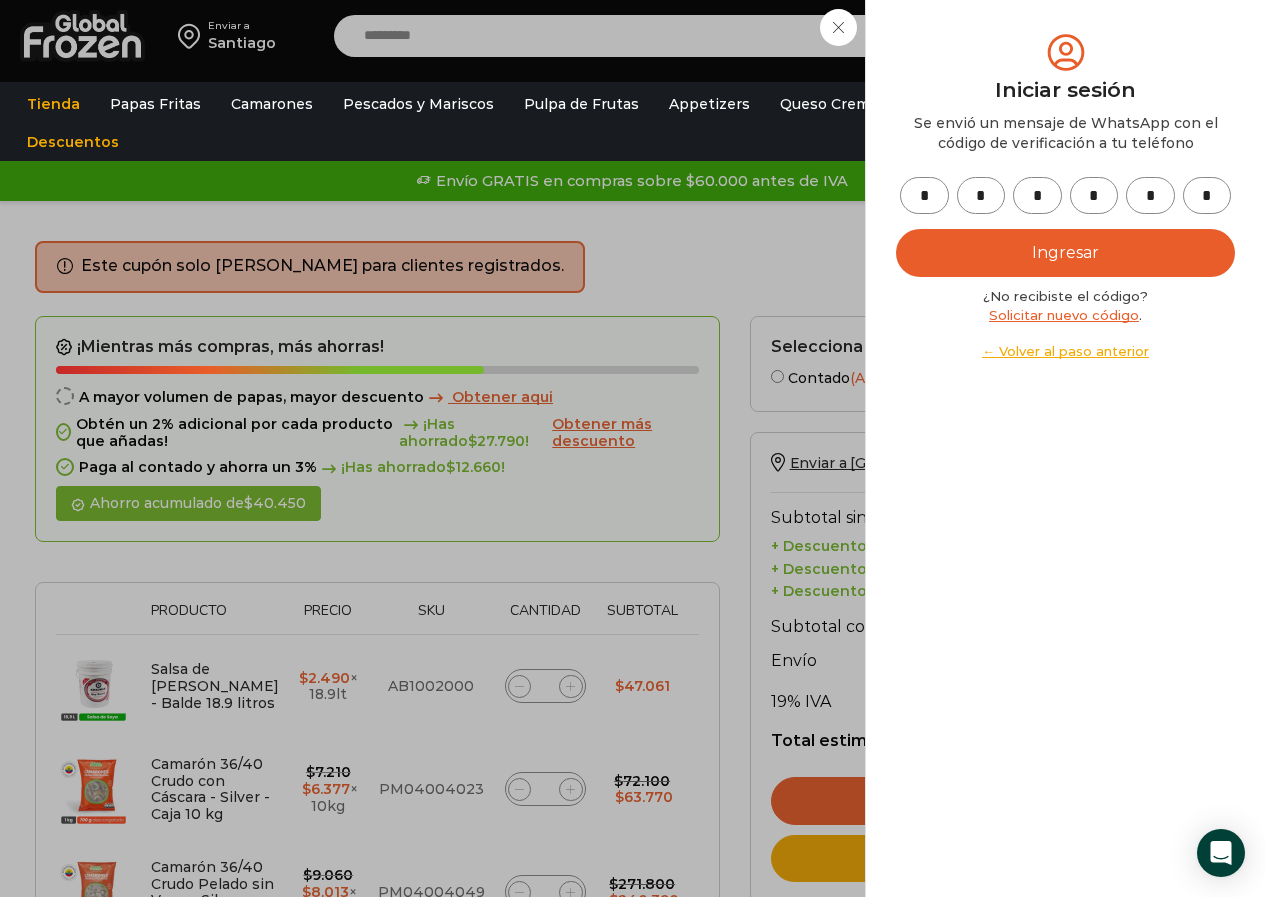 type on "*" 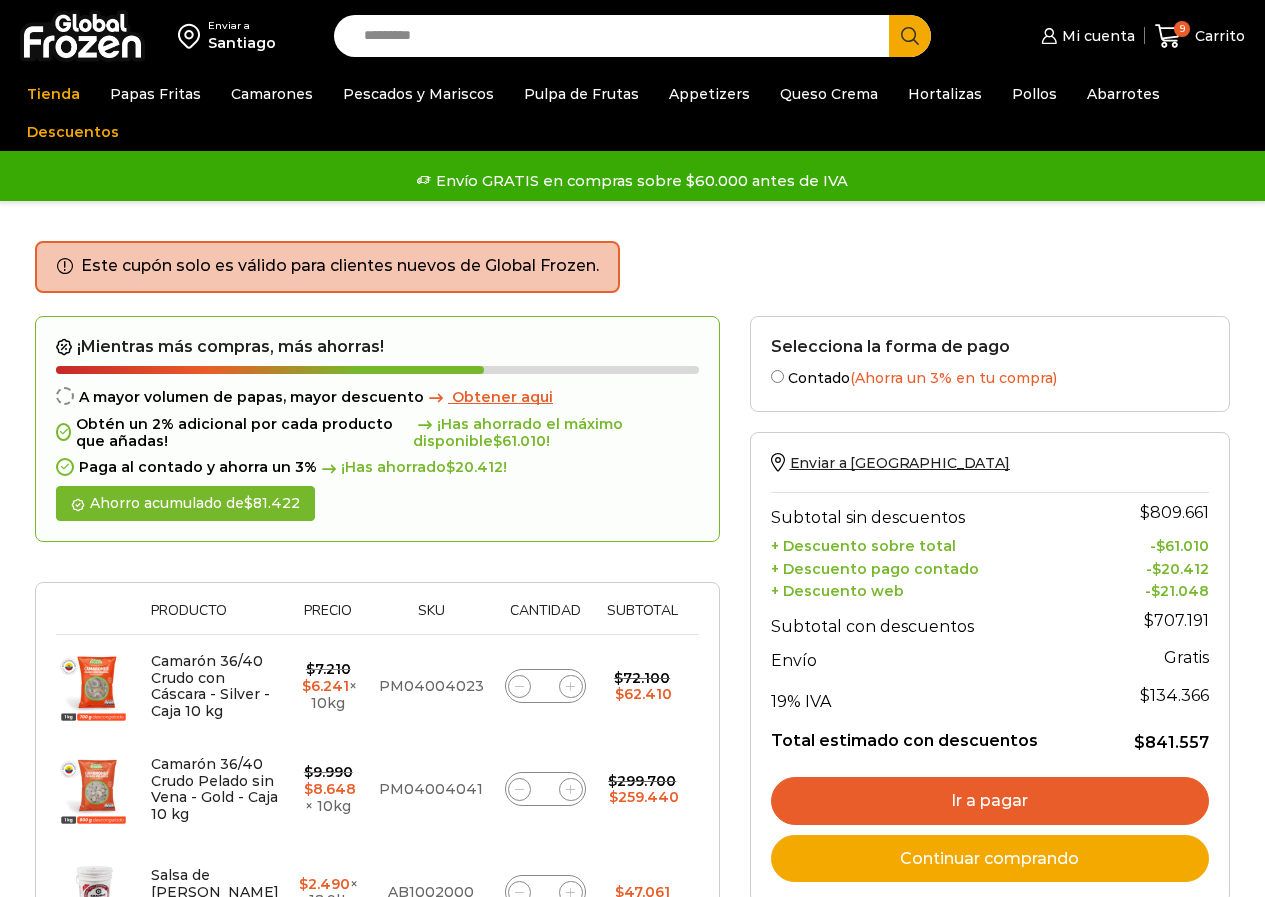 scroll, scrollTop: 0, scrollLeft: 0, axis: both 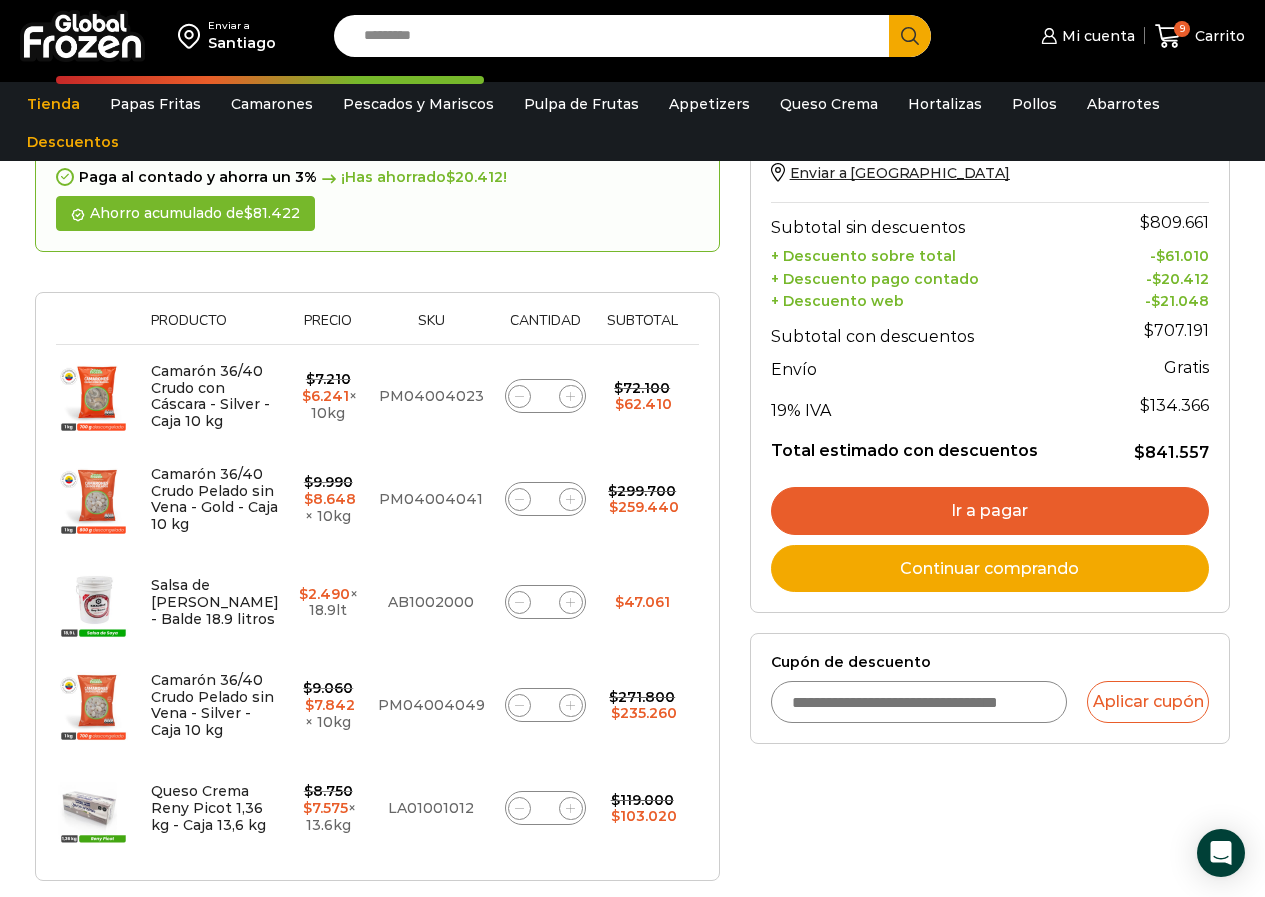 click on "Cupón de descuento" at bounding box center [919, 702] 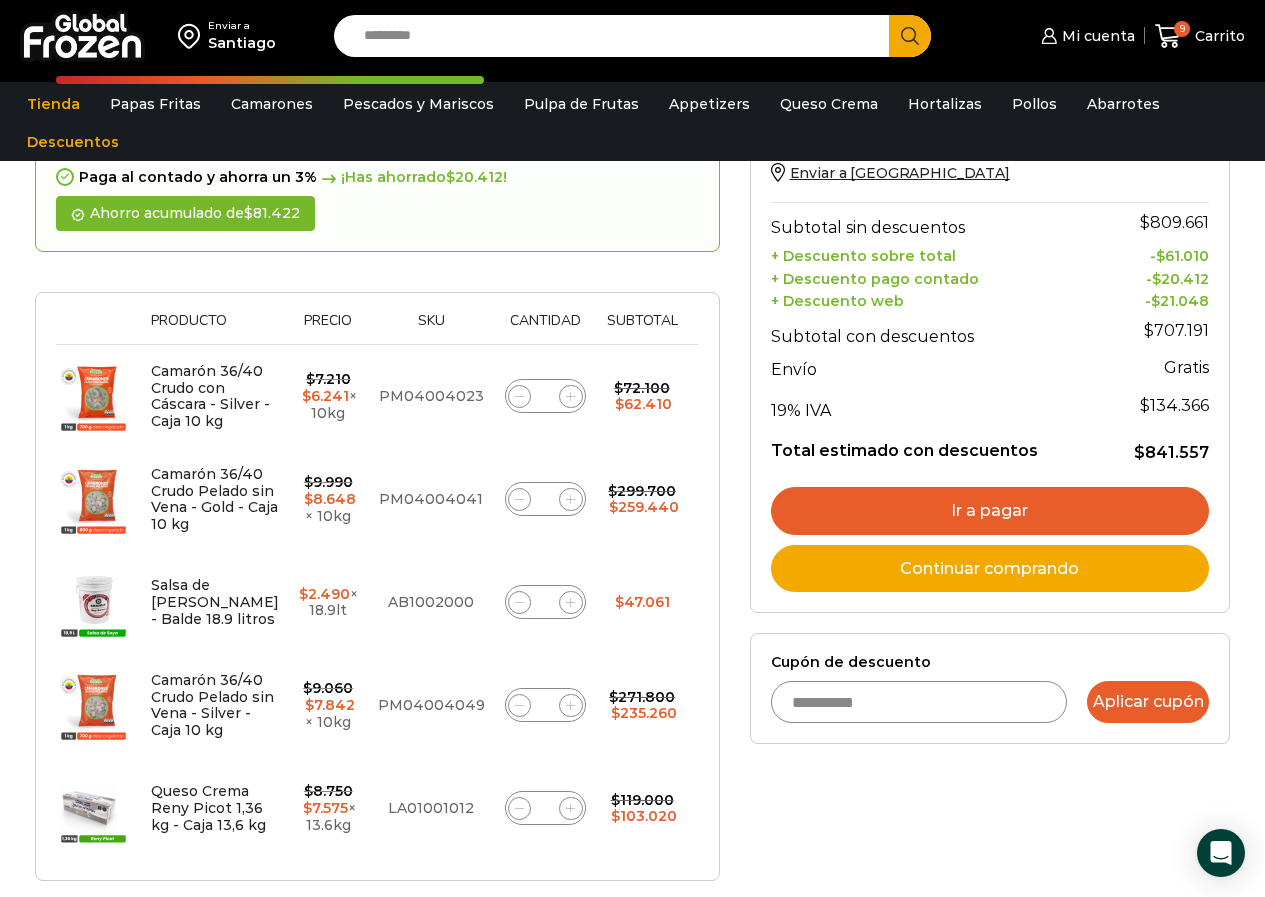 type on "**********" 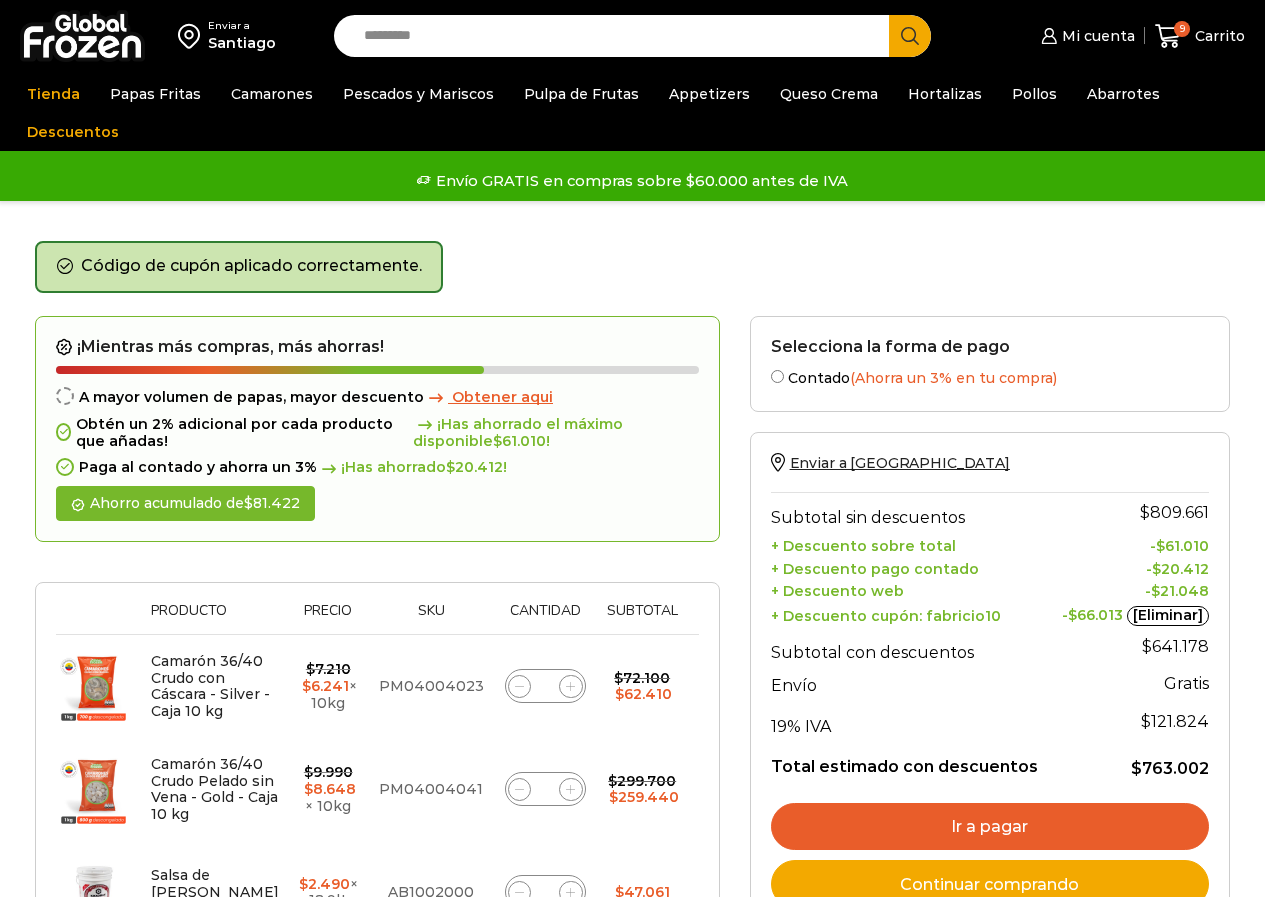 scroll, scrollTop: 0, scrollLeft: 0, axis: both 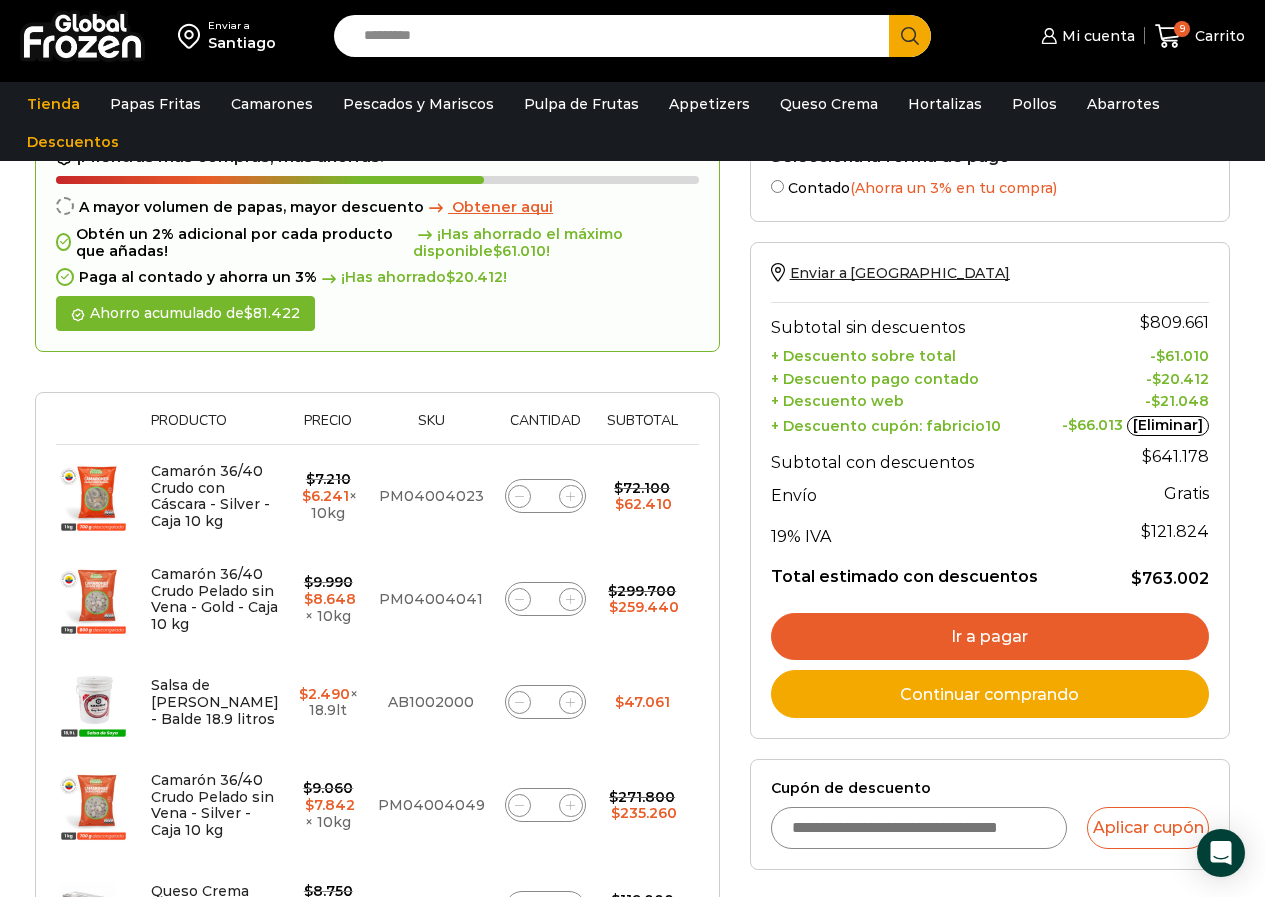 click on "Cupón de descuento" at bounding box center (919, 828) 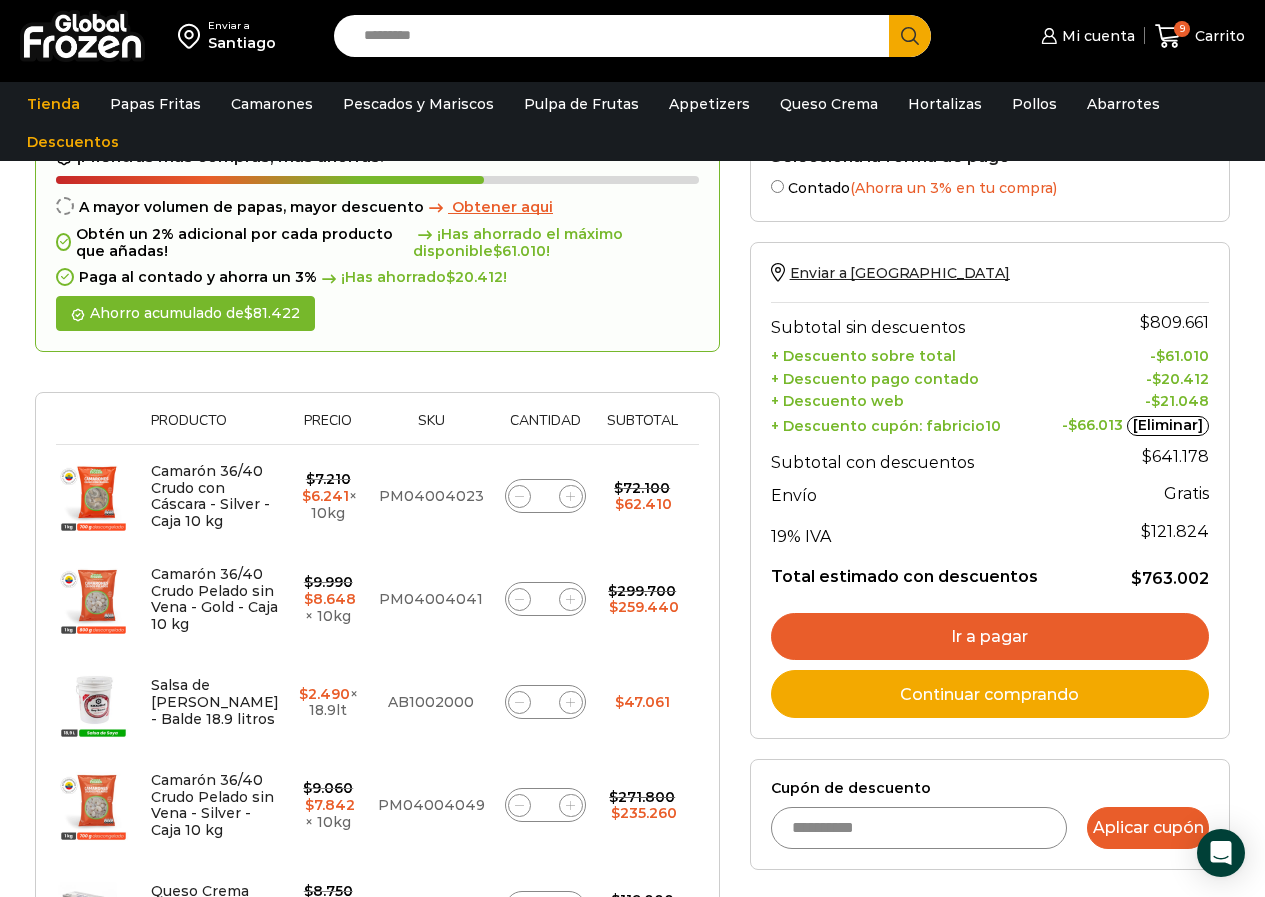 type on "**********" 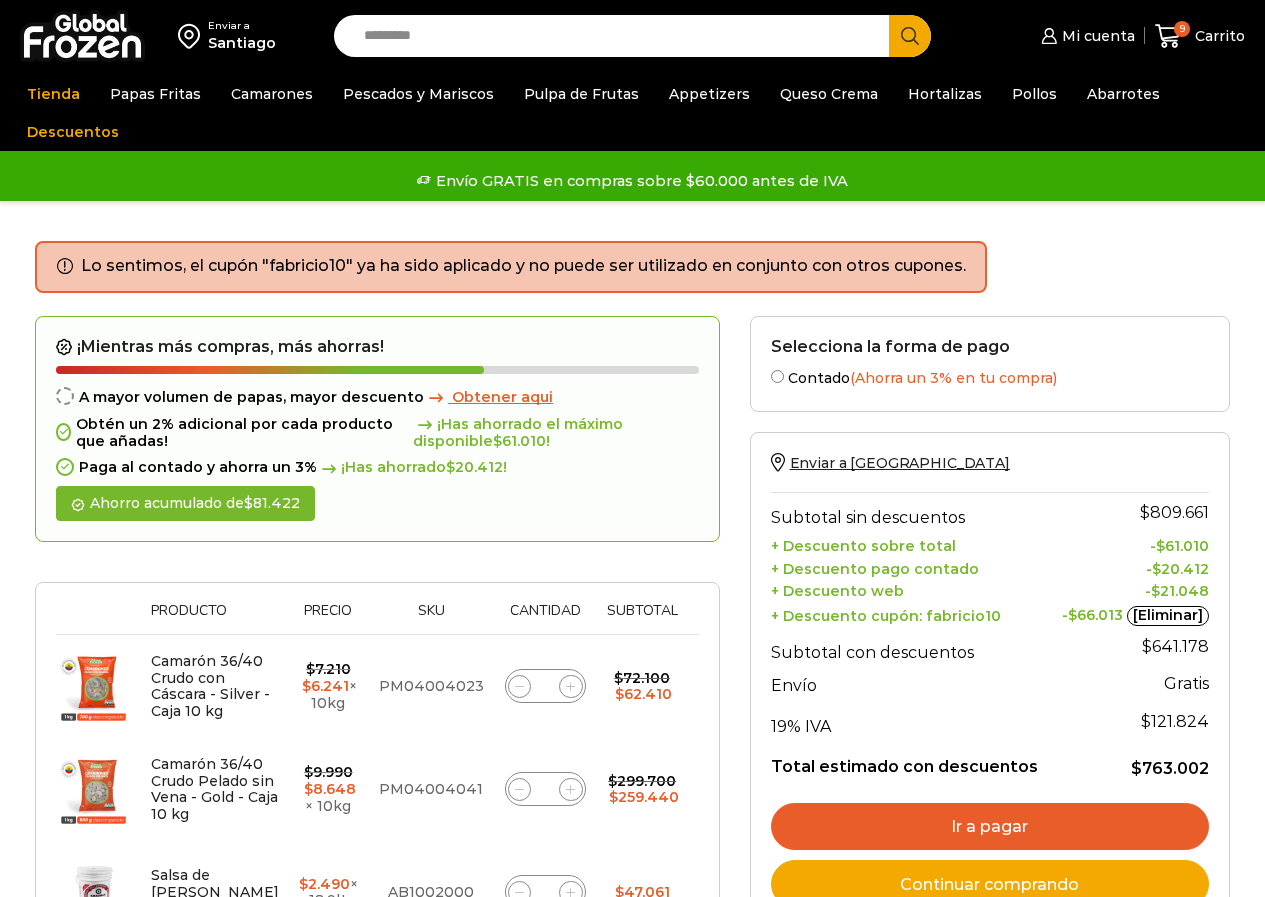 scroll, scrollTop: 0, scrollLeft: 0, axis: both 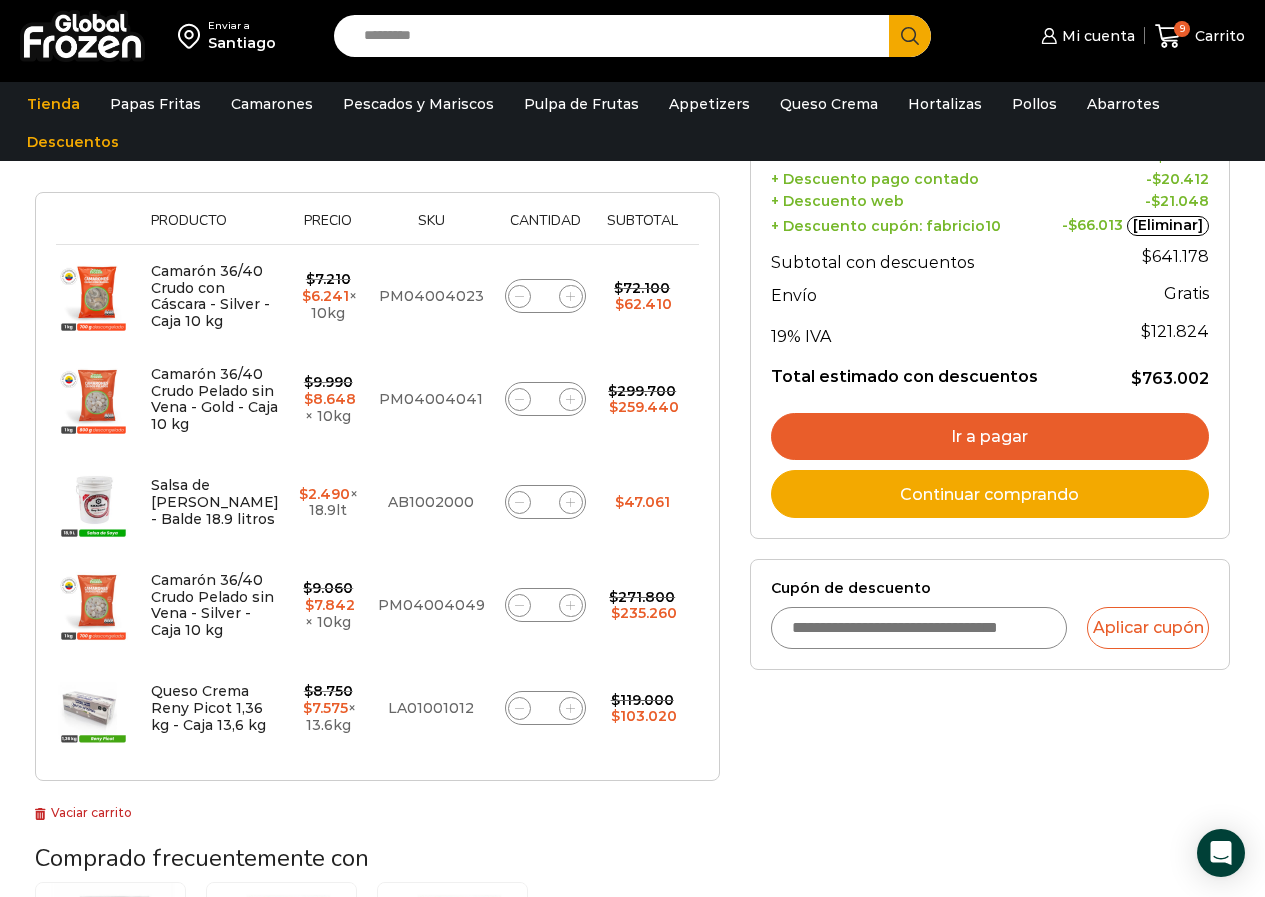 click on "*" 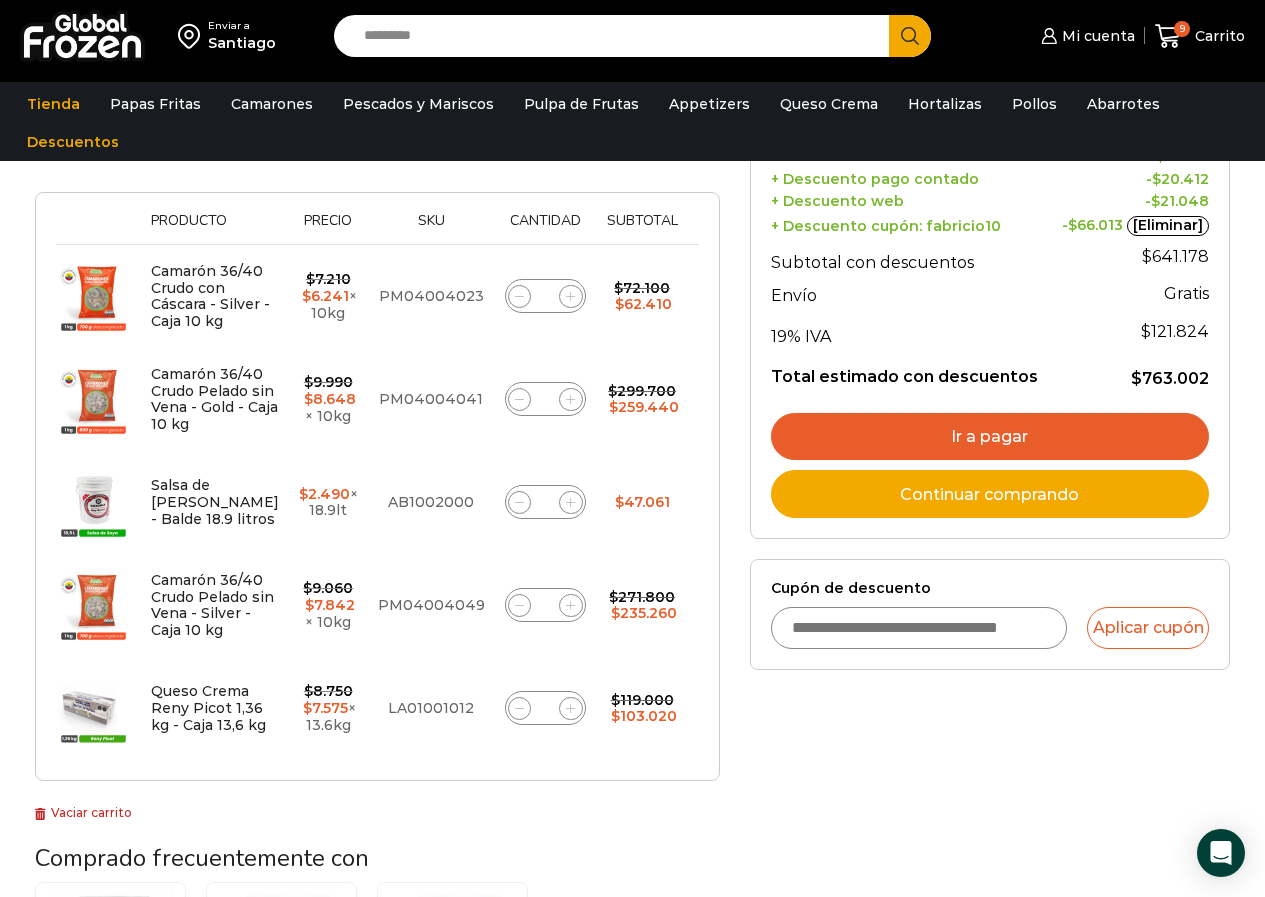 type on "*" 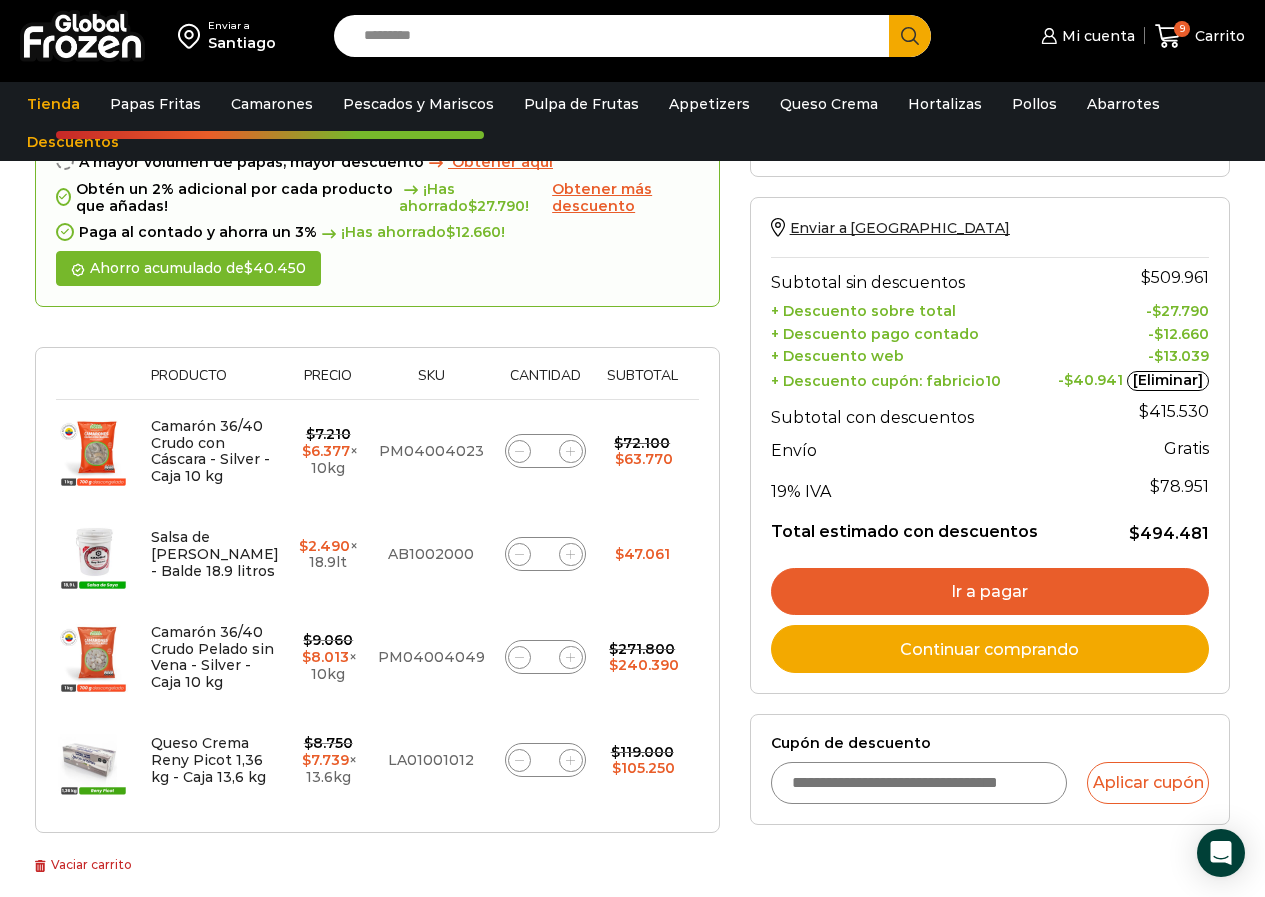 scroll, scrollTop: 251, scrollLeft: 0, axis: vertical 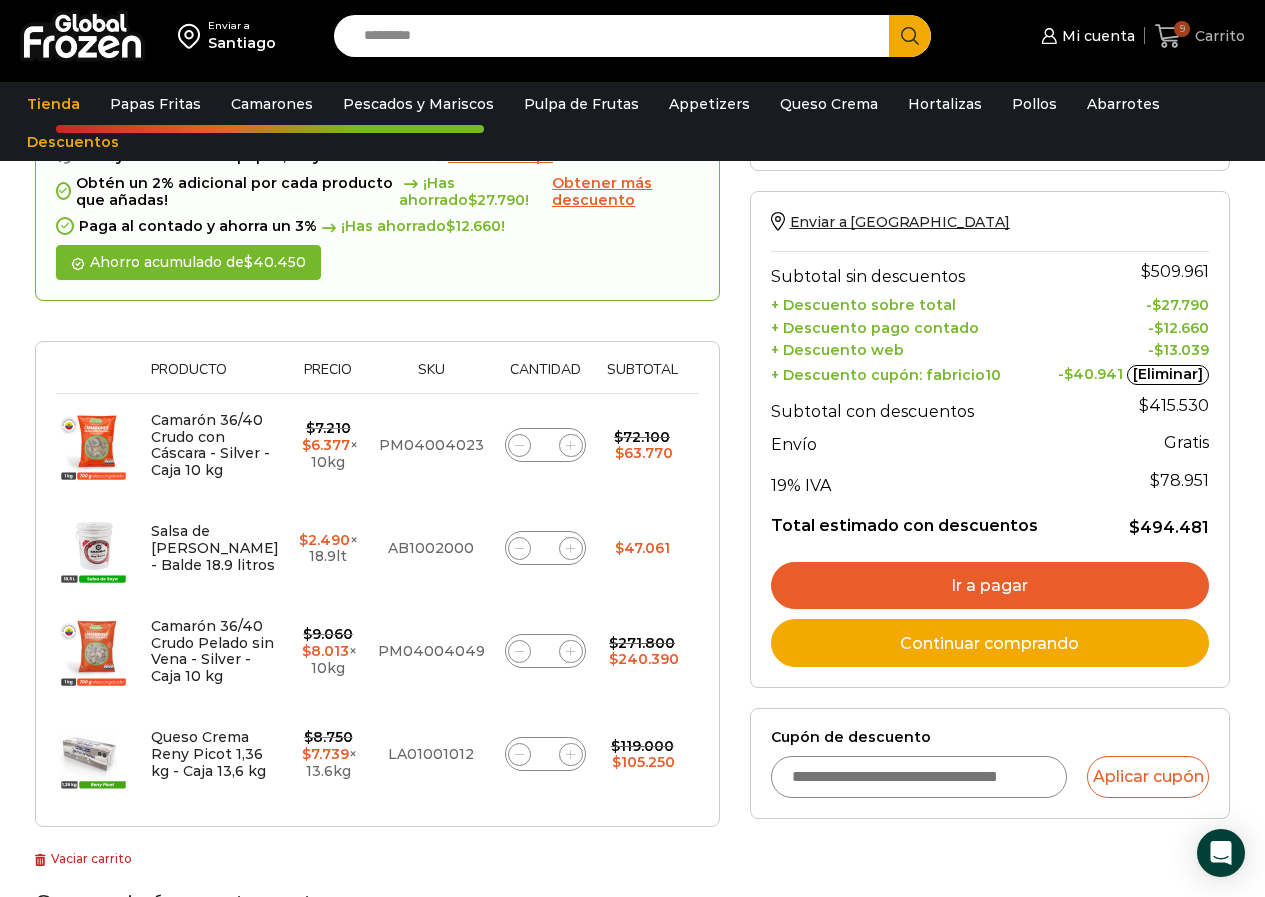 click on "Carrito" at bounding box center [1217, 36] 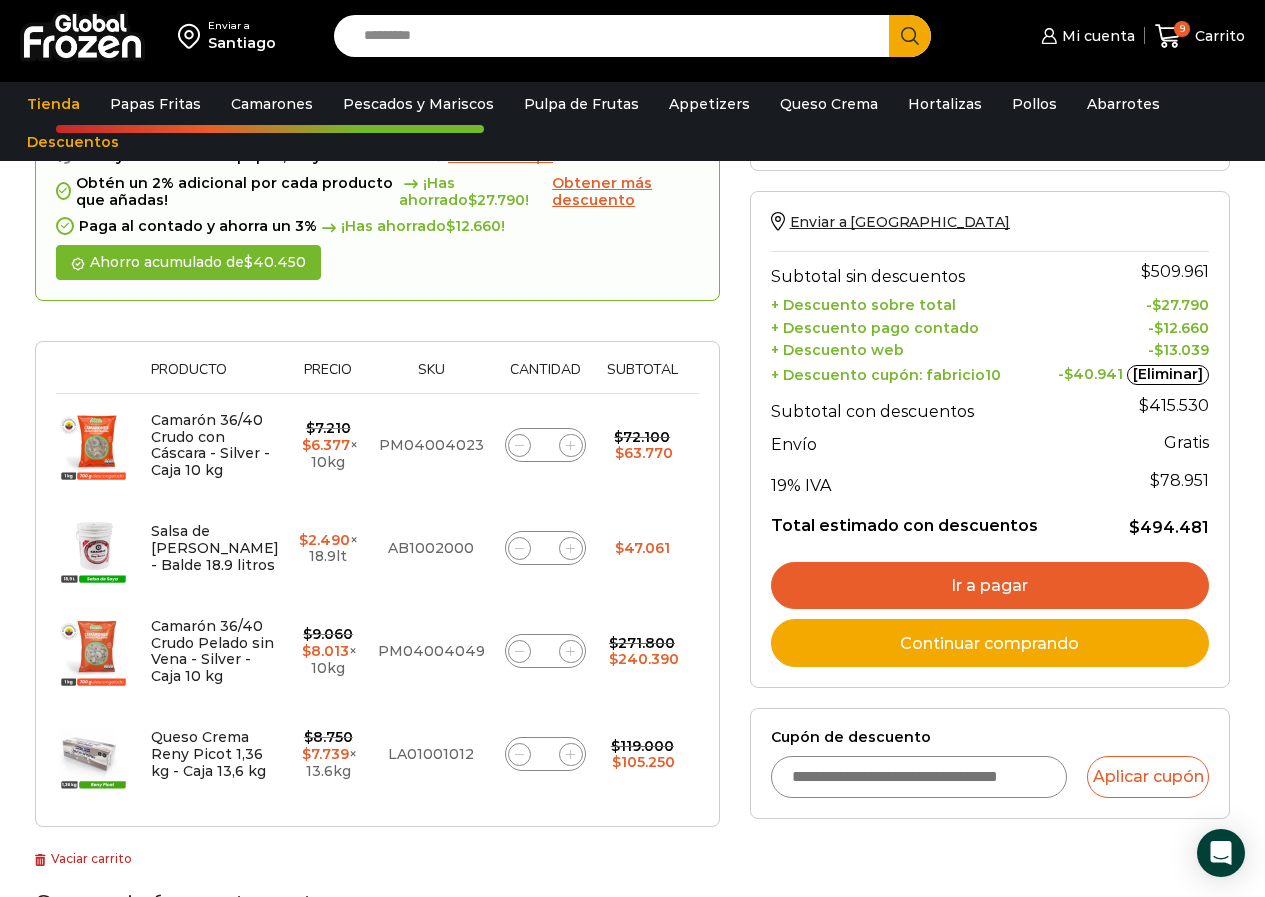 click 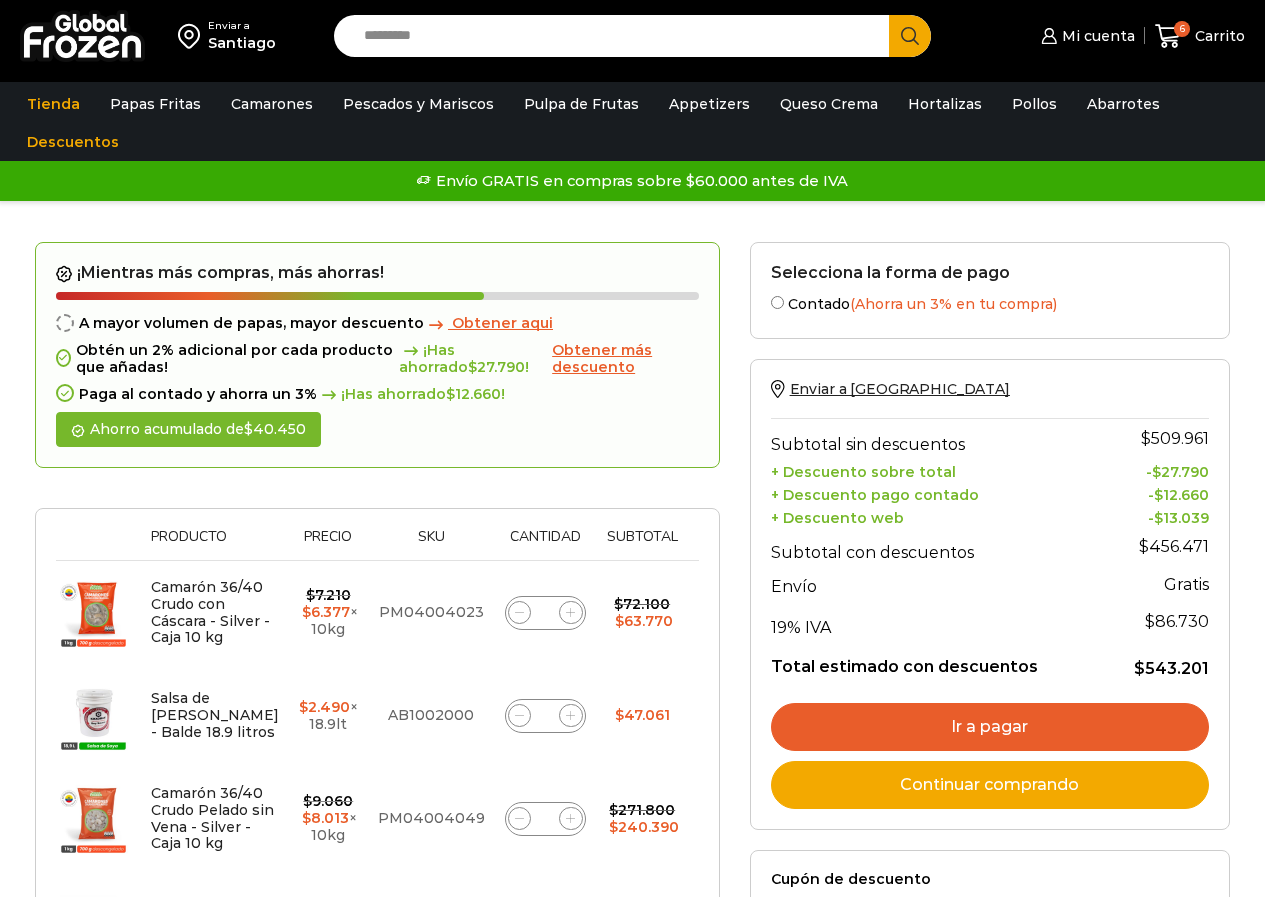 scroll, scrollTop: 0, scrollLeft: 0, axis: both 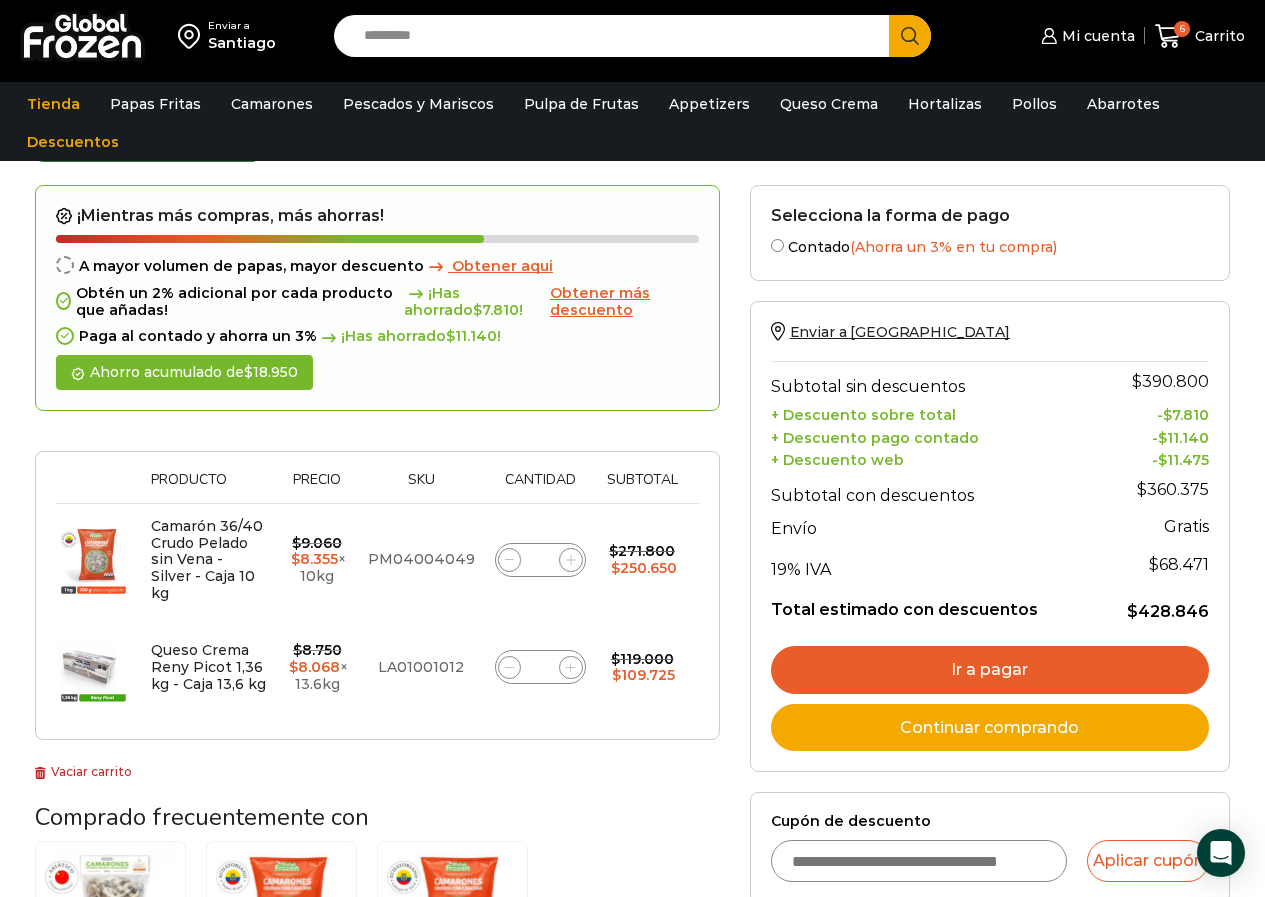 click 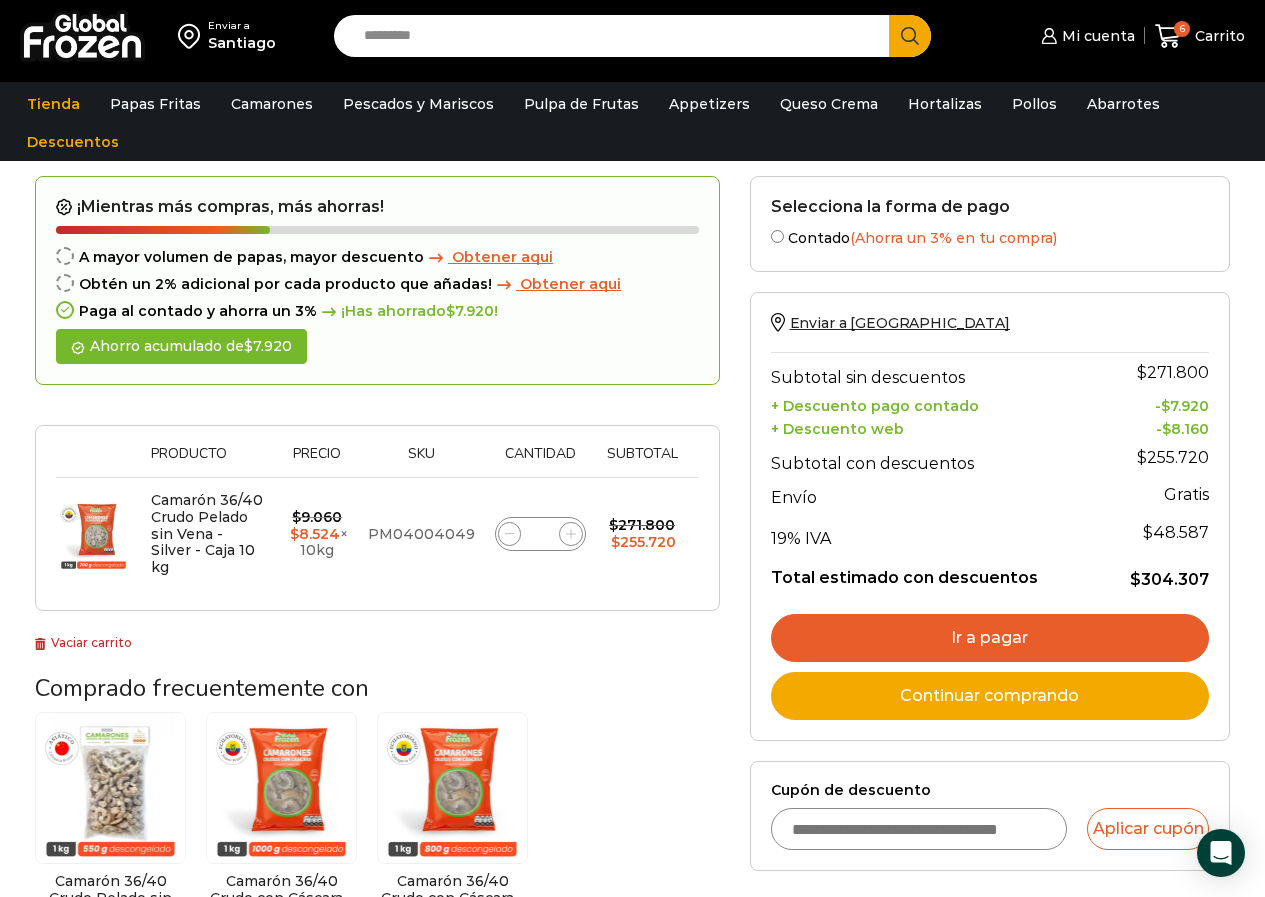 scroll, scrollTop: 151, scrollLeft: 0, axis: vertical 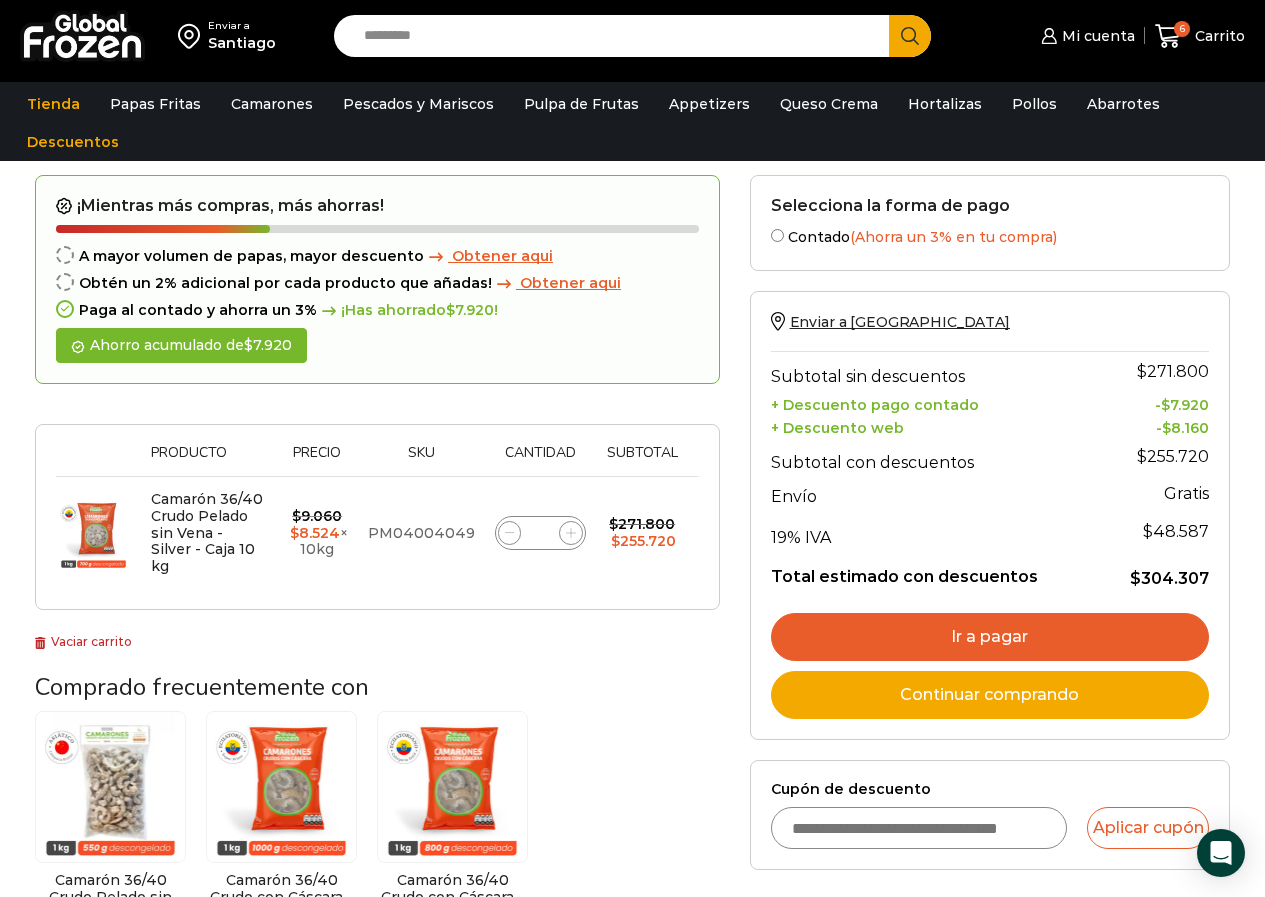 click on "*" 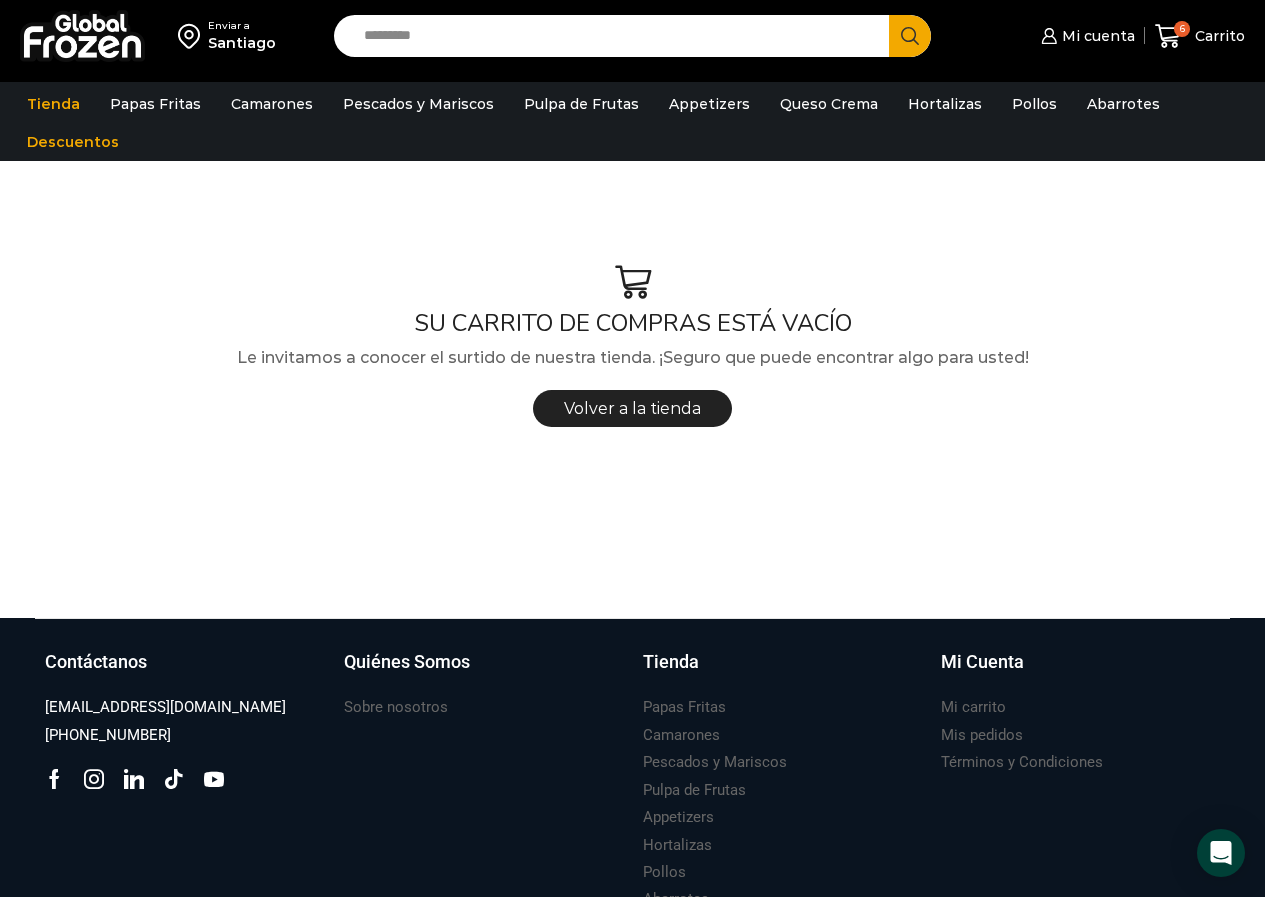 click on "Search input" at bounding box center [617, 36] 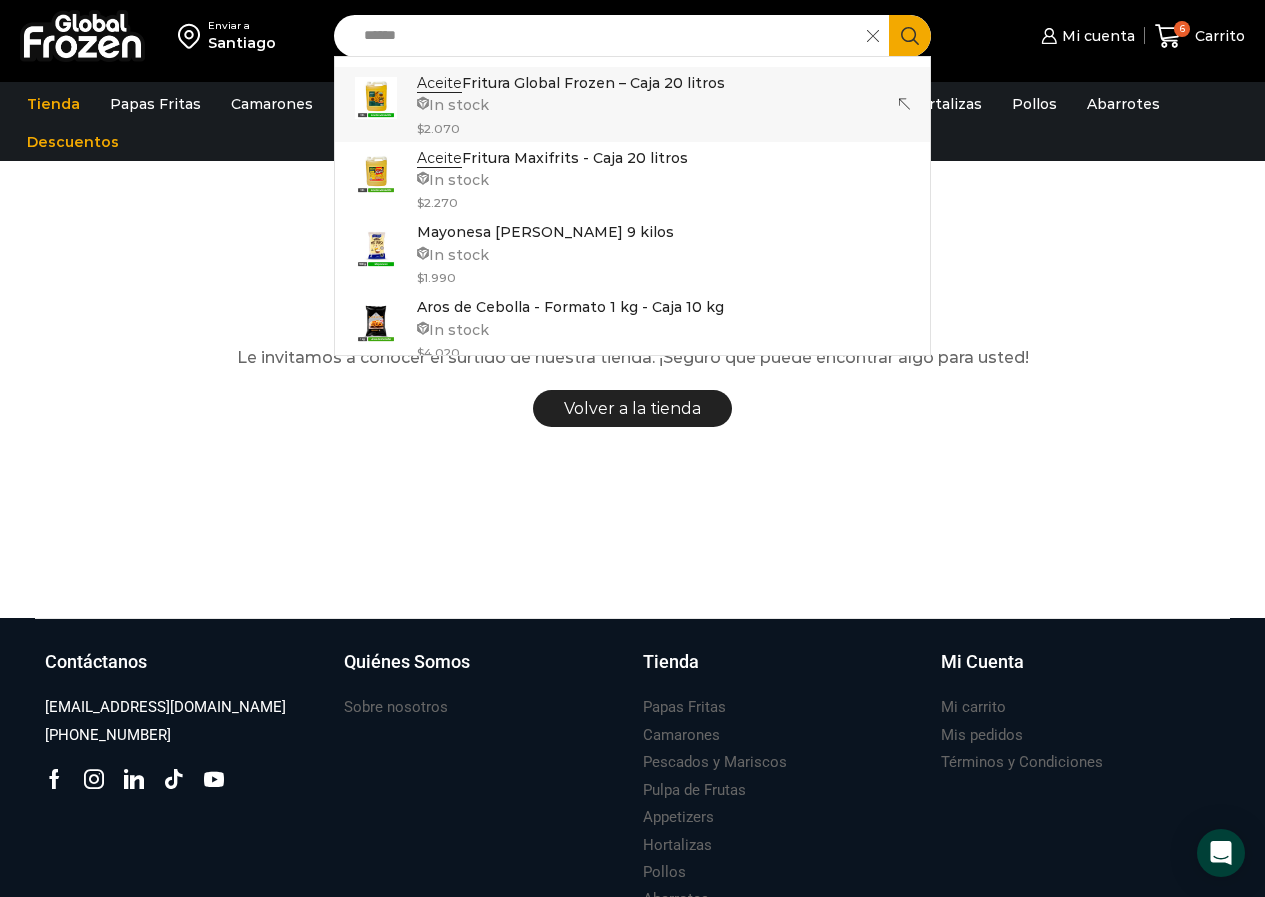 click on "In stock" at bounding box center (571, 105) 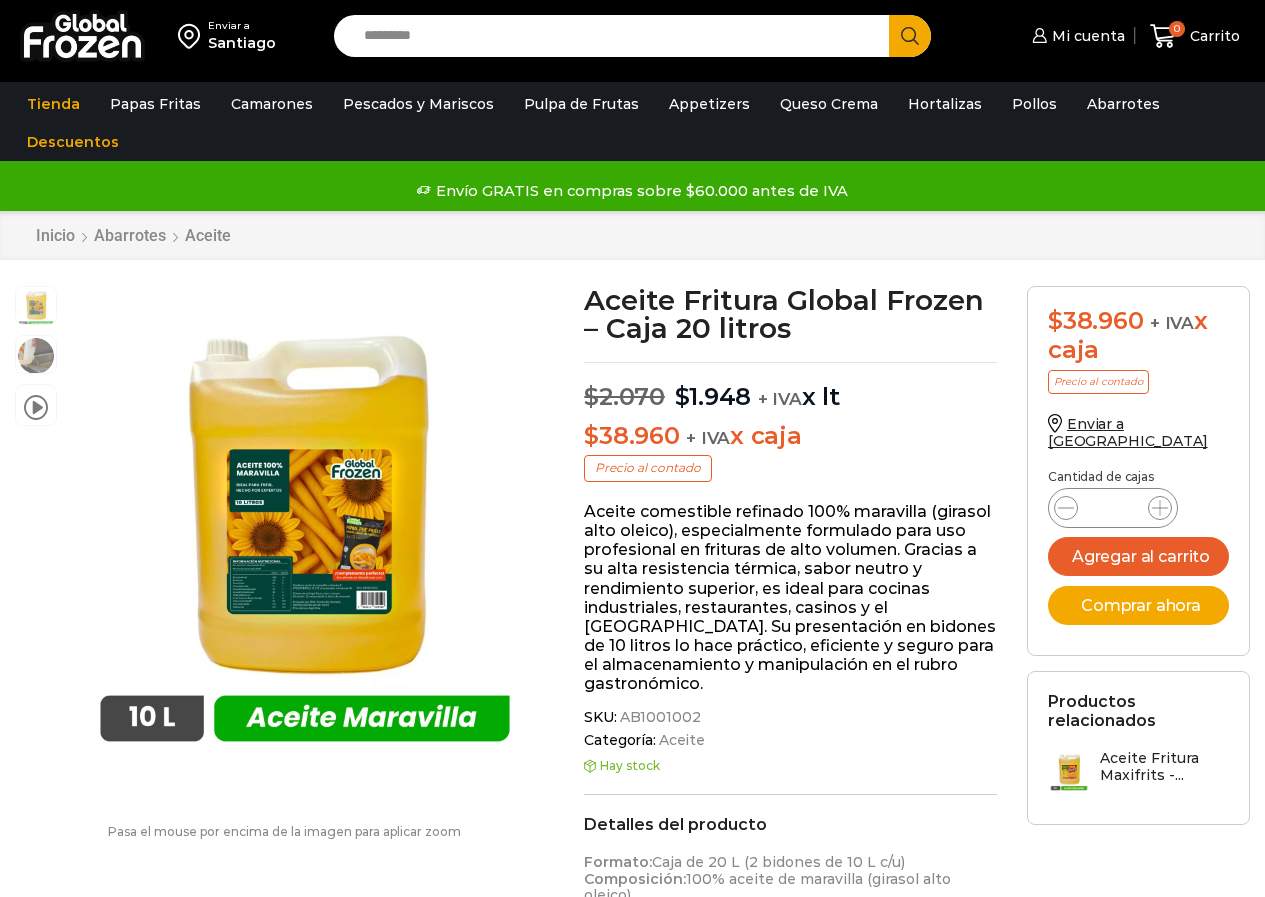 scroll, scrollTop: 1, scrollLeft: 0, axis: vertical 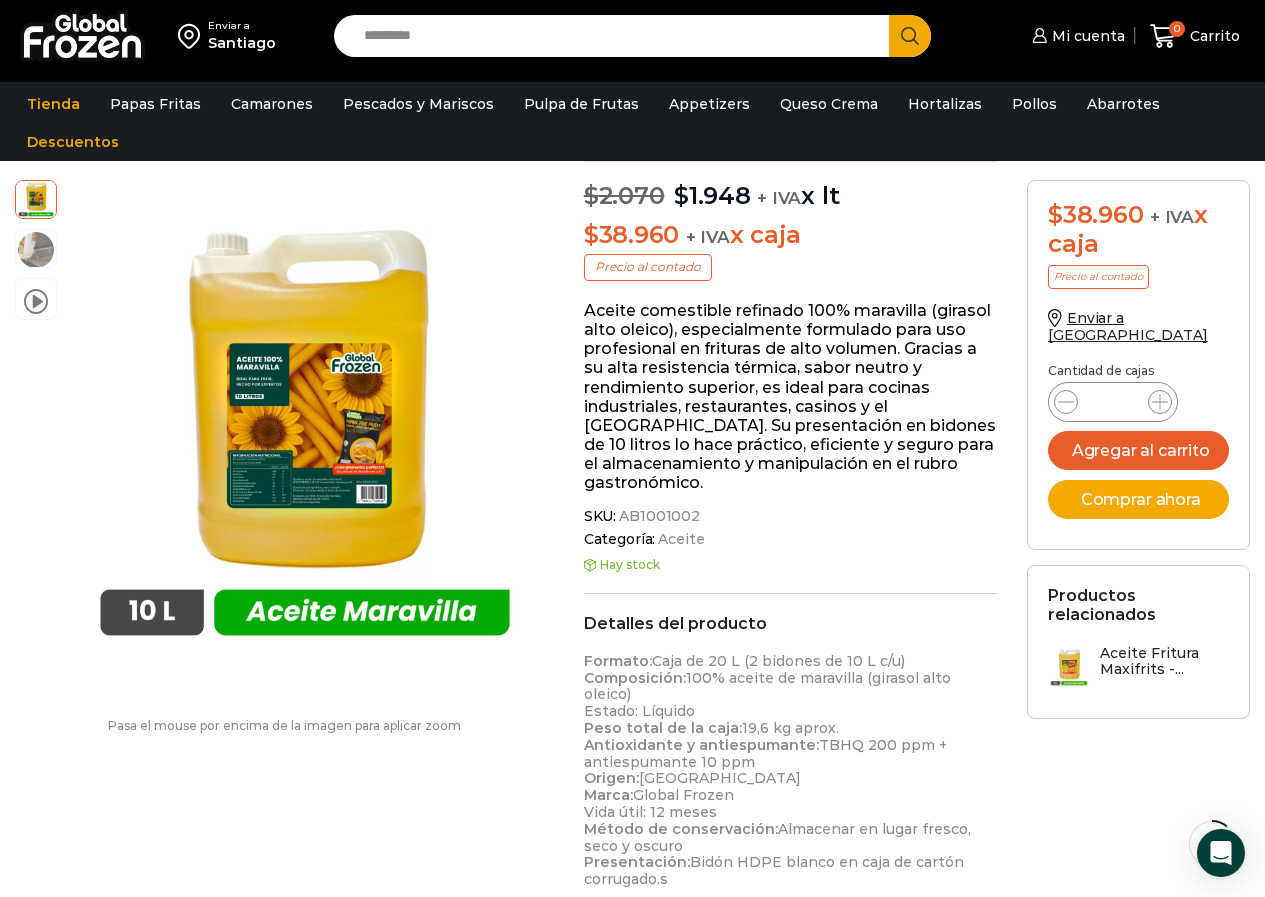 click on "Search input" at bounding box center (617, 36) 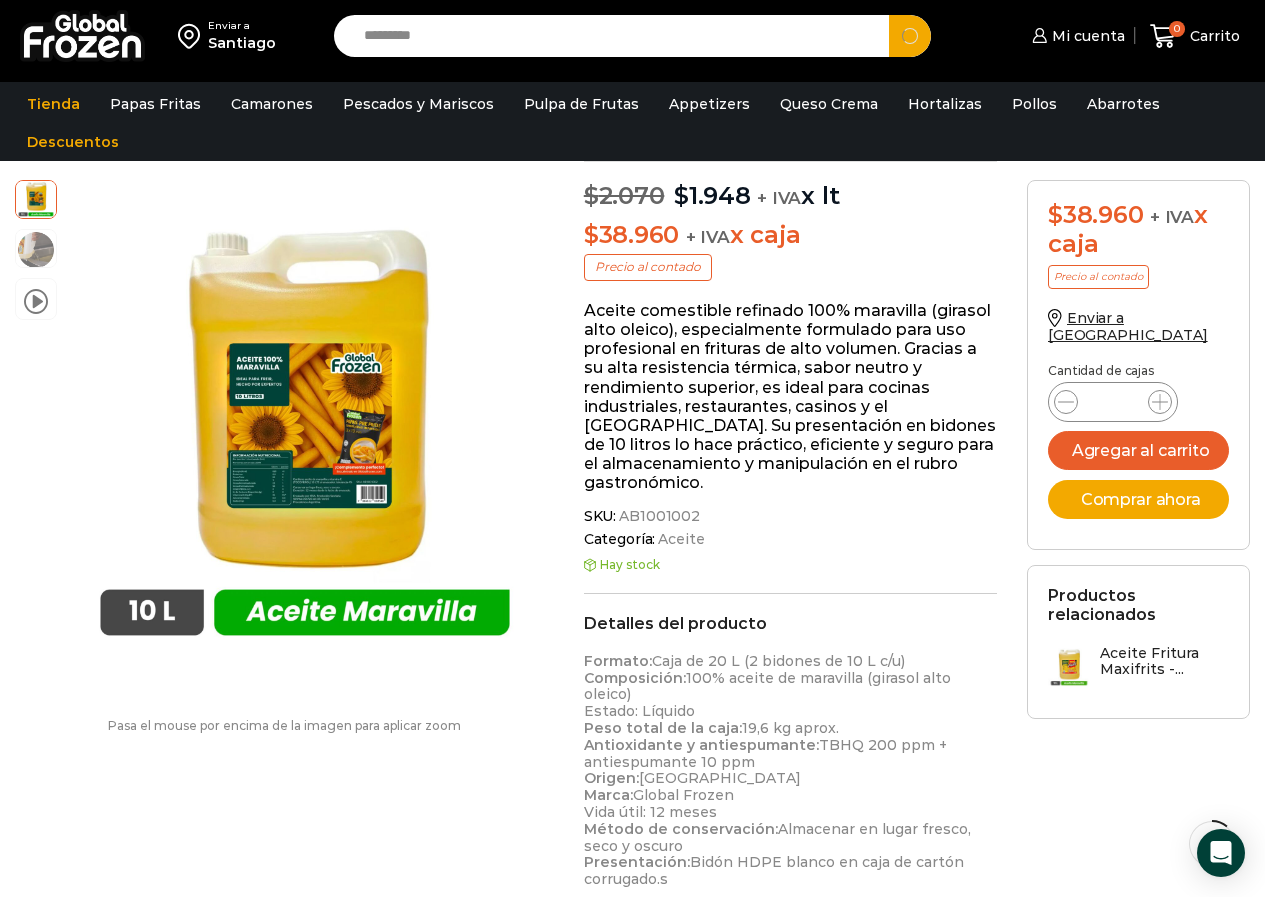 type on "*********" 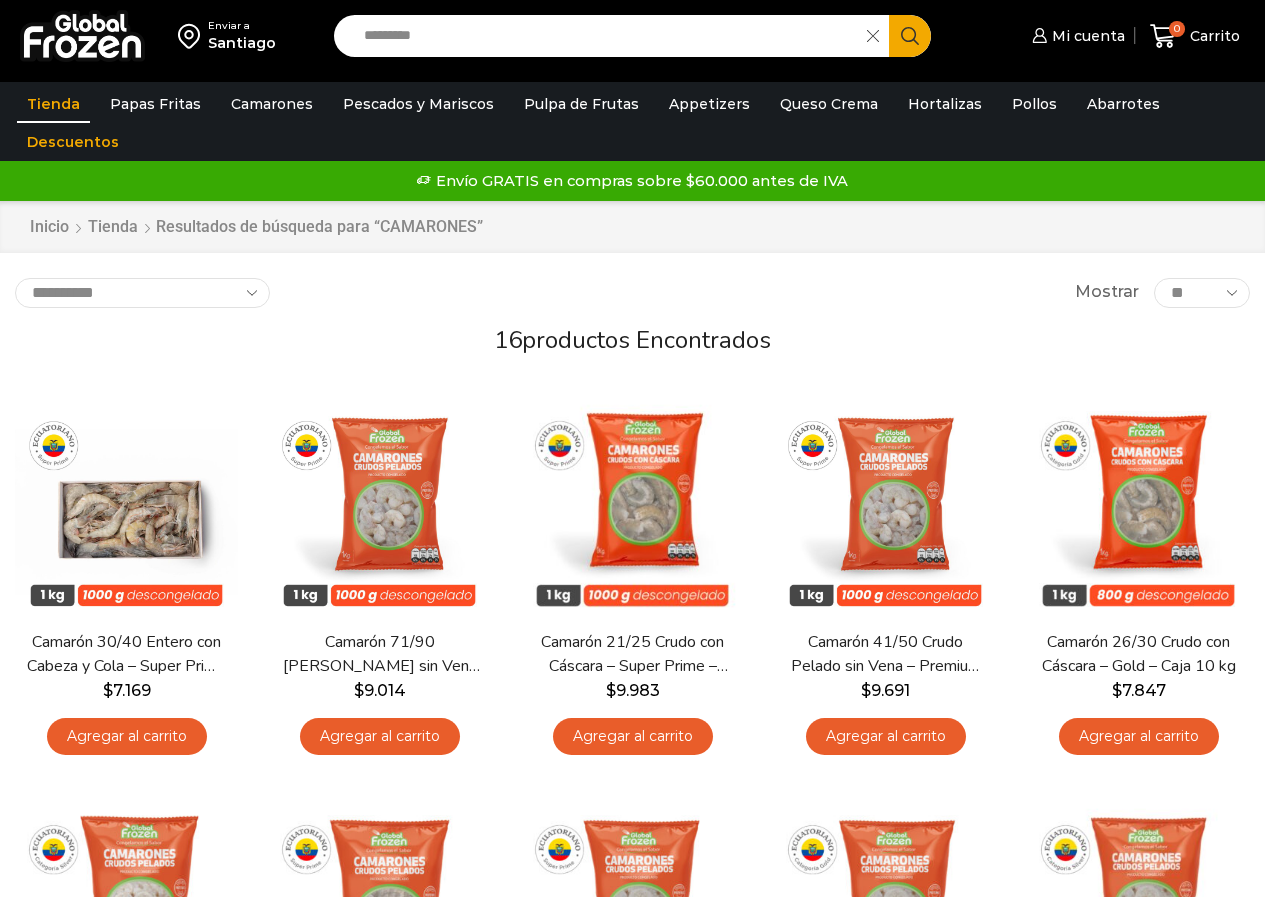 scroll, scrollTop: 0, scrollLeft: 0, axis: both 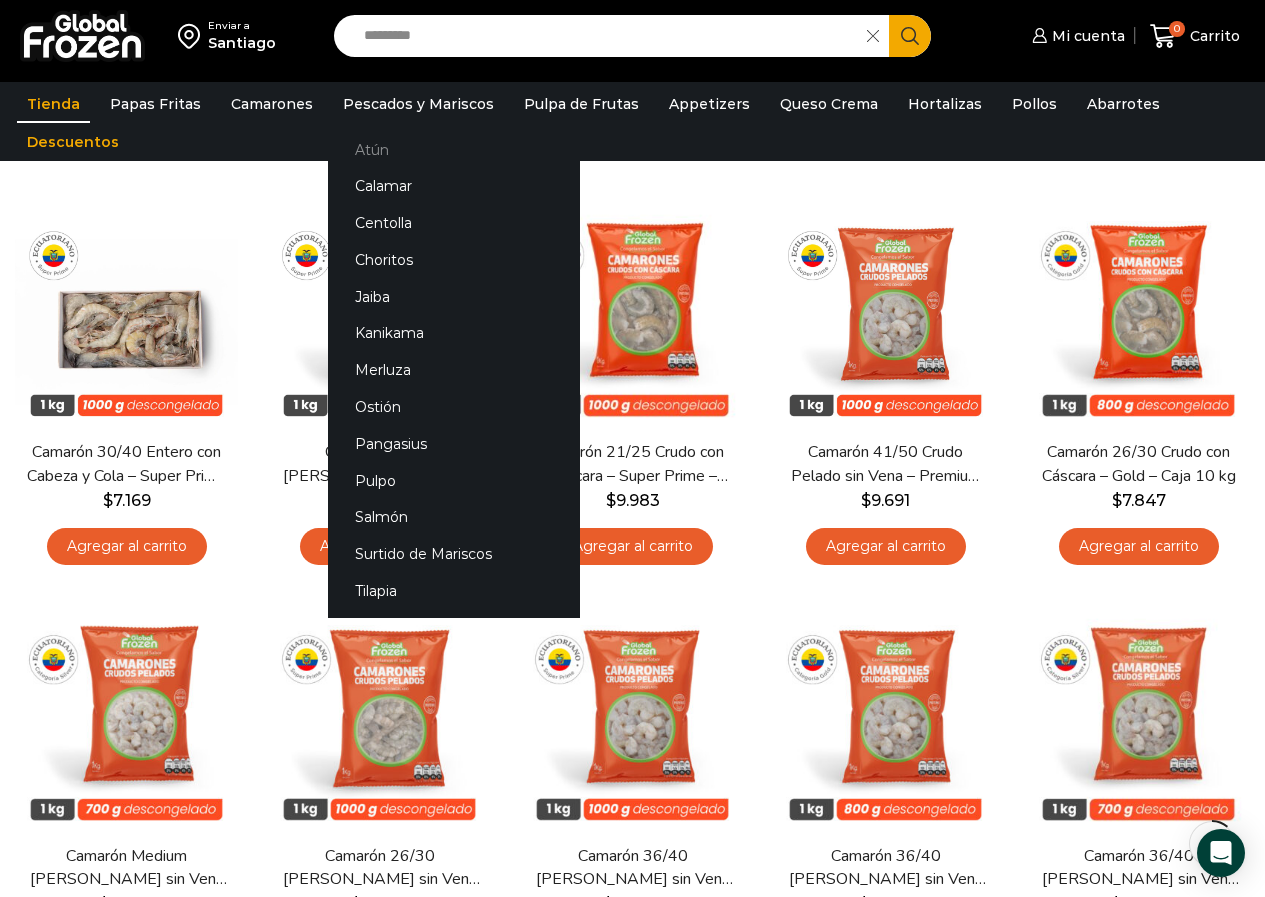 click on "Atún" at bounding box center (454, 149) 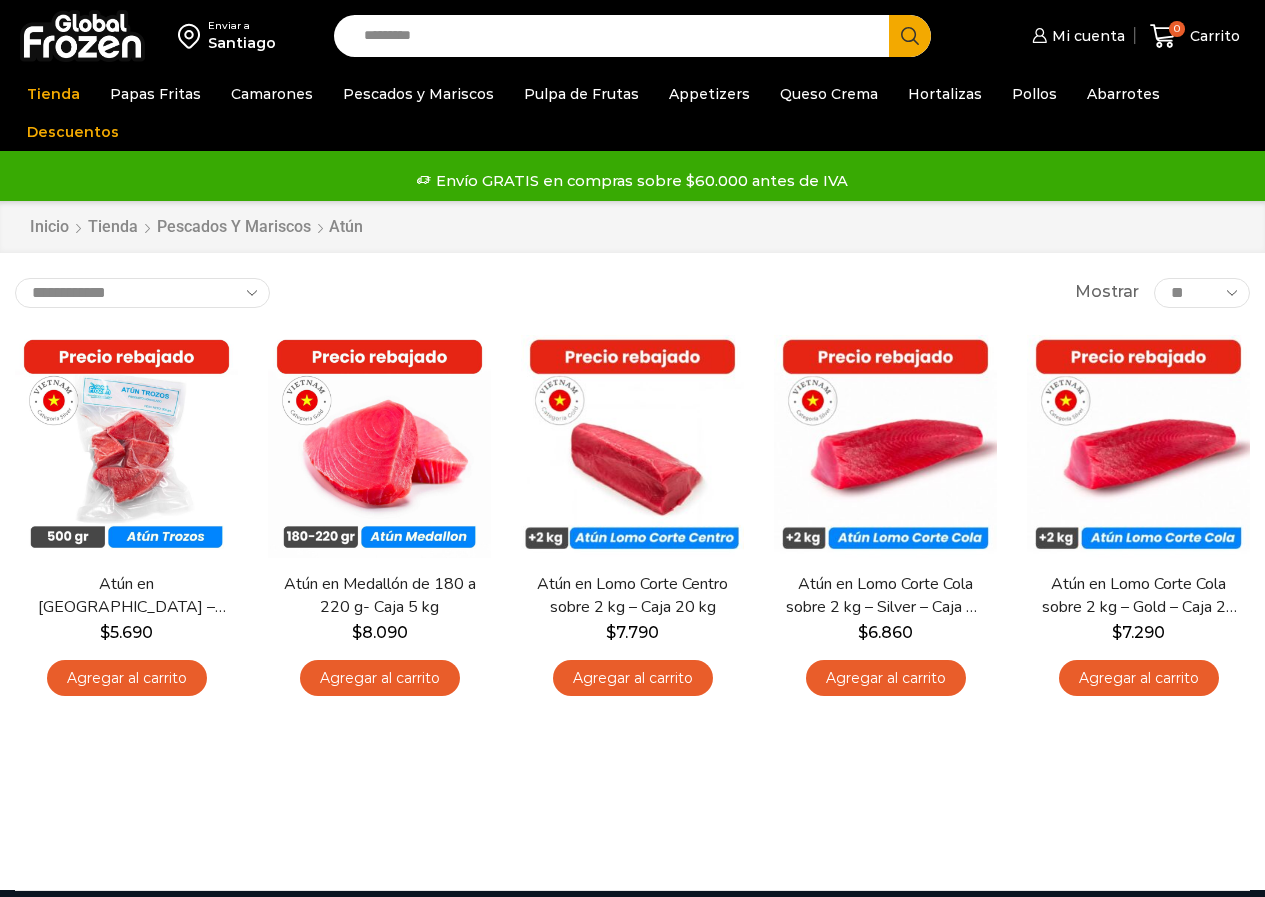scroll, scrollTop: 0, scrollLeft: 0, axis: both 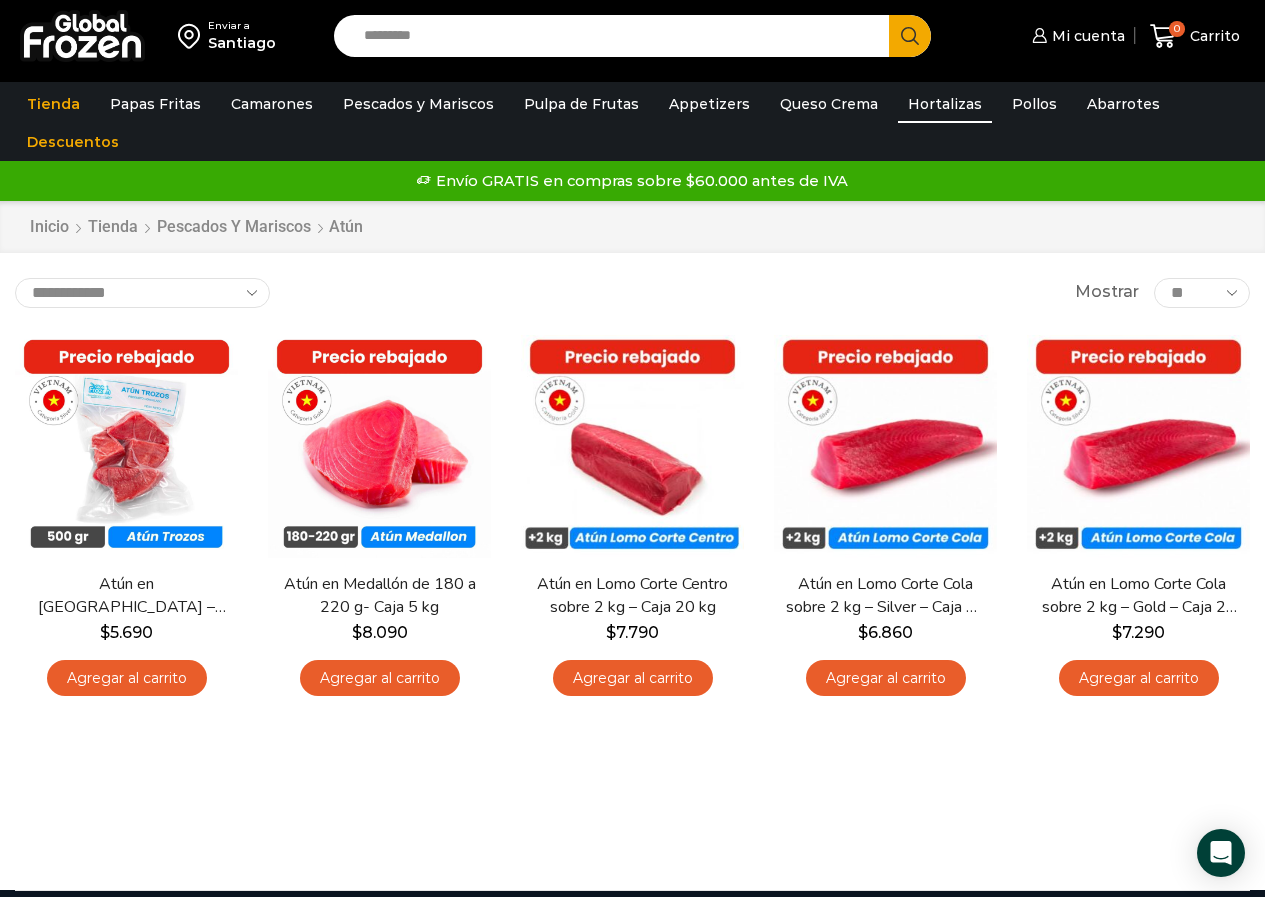 click on "Hortalizas" at bounding box center [945, 104] 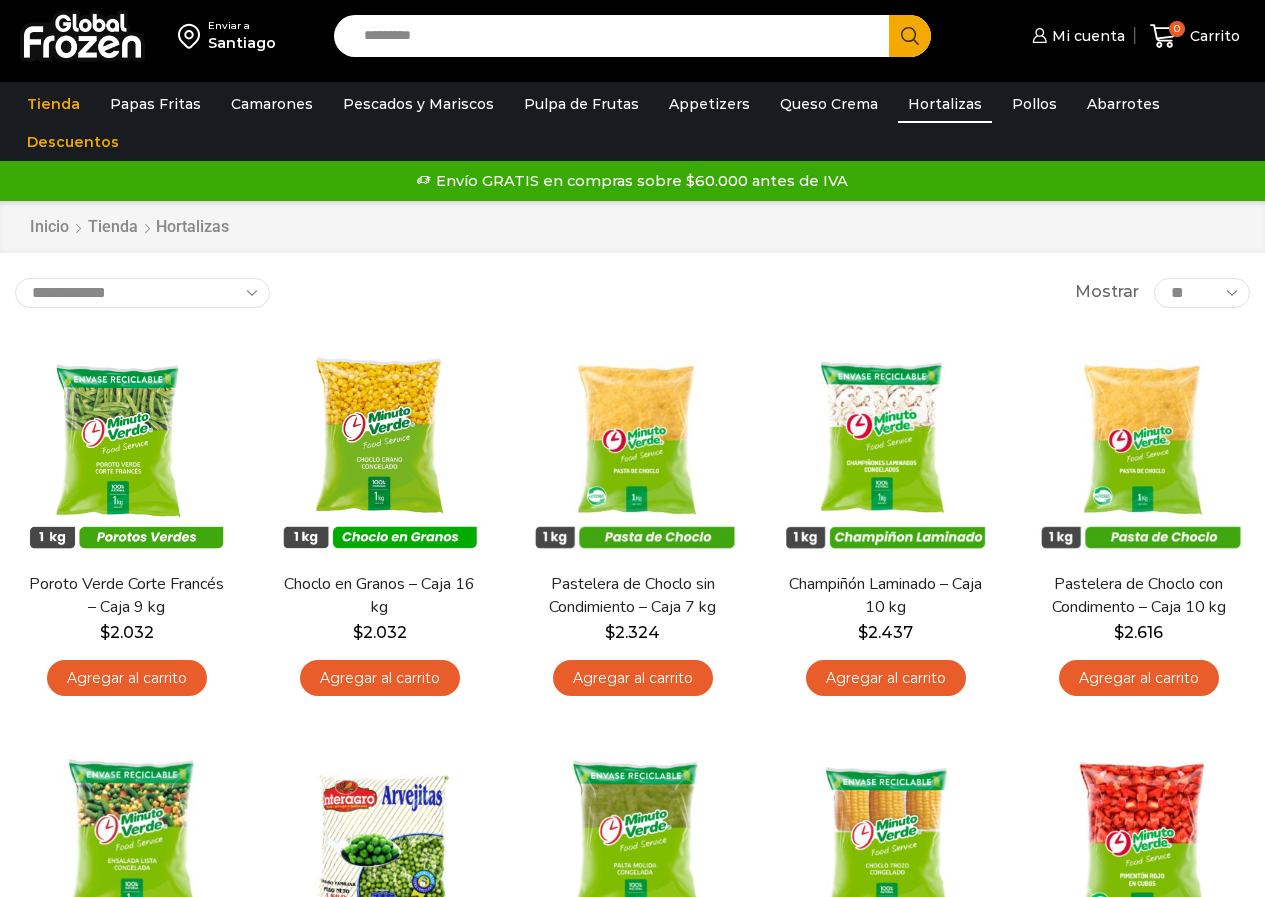 scroll, scrollTop: 0, scrollLeft: 0, axis: both 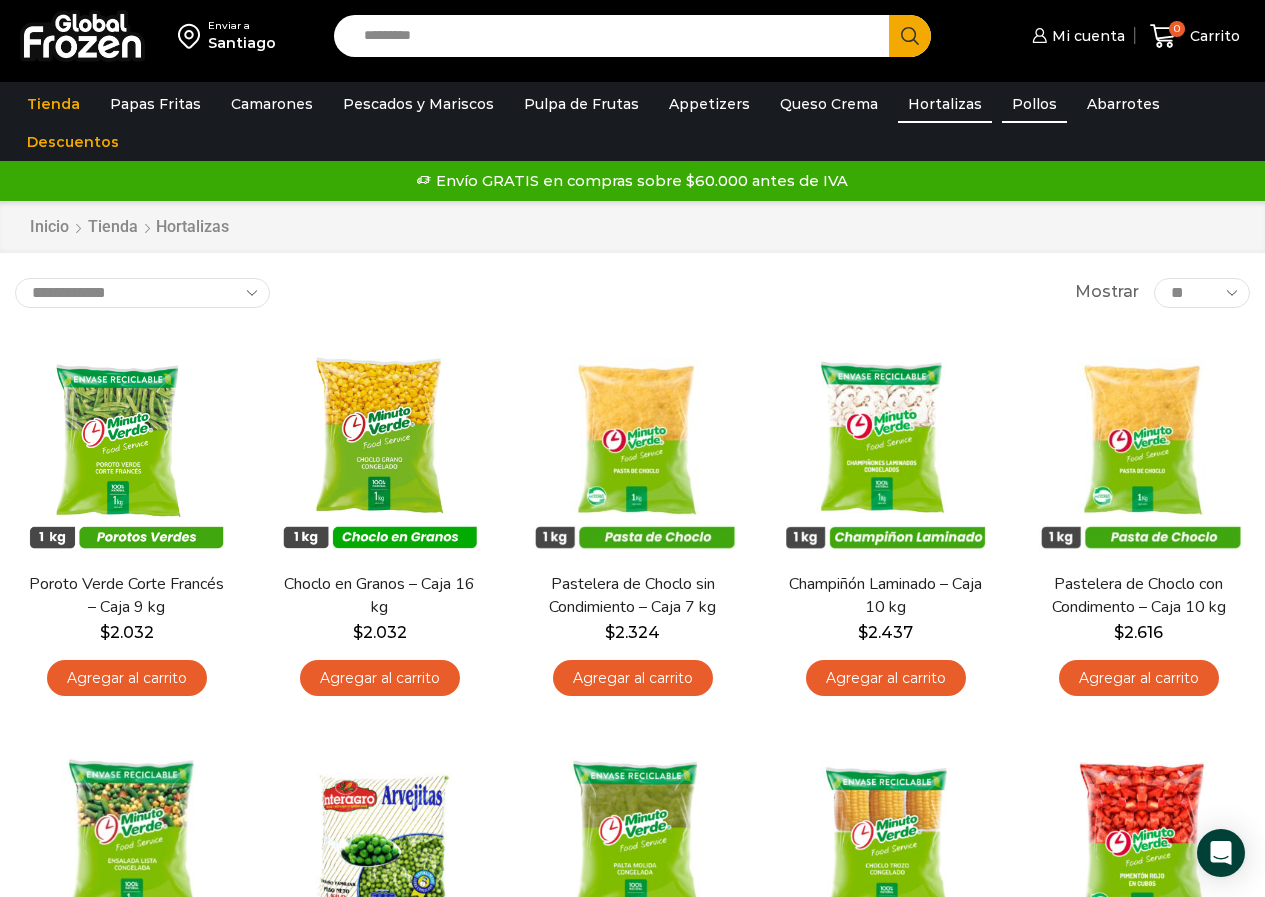 click on "Pollos" at bounding box center (1034, 104) 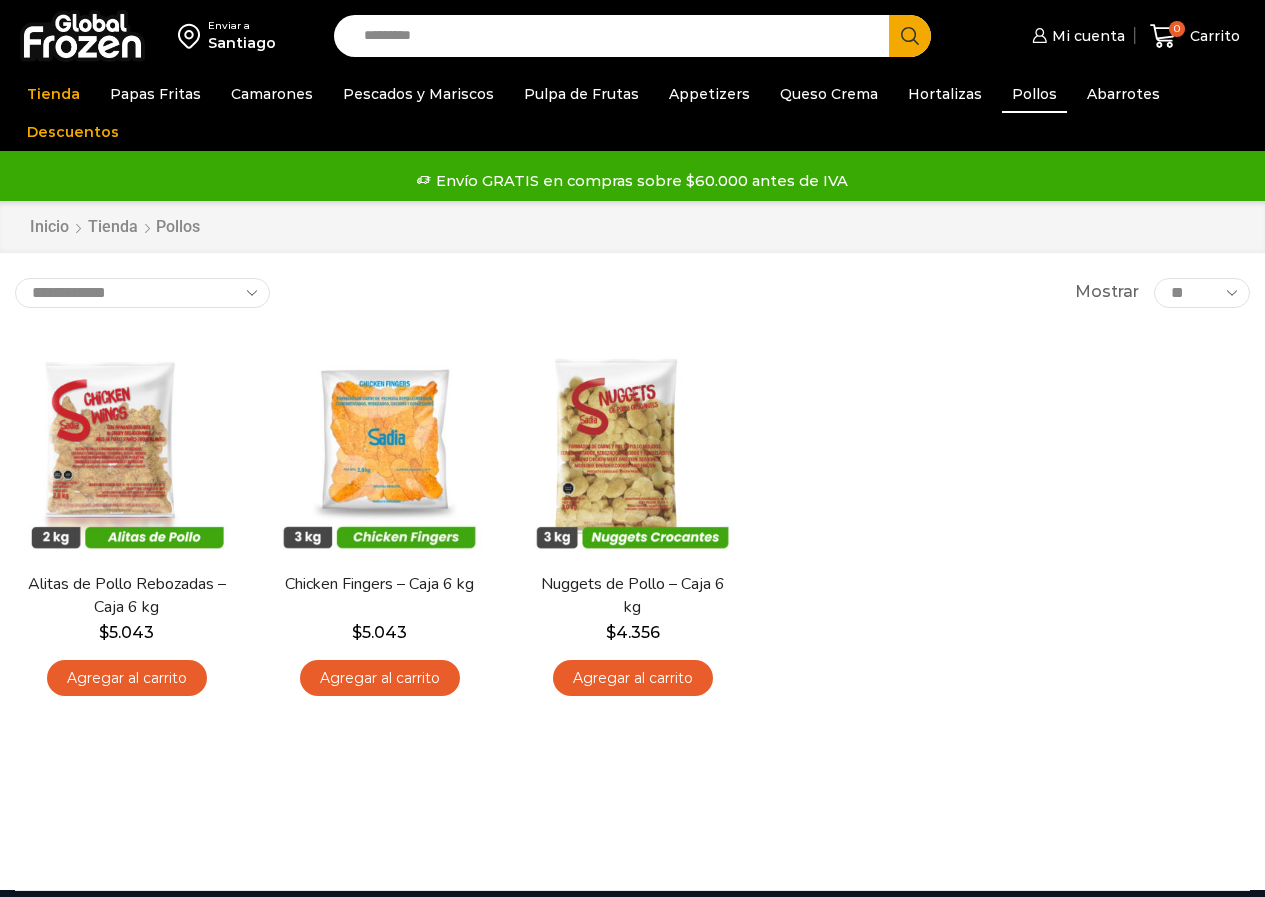 scroll, scrollTop: 0, scrollLeft: 0, axis: both 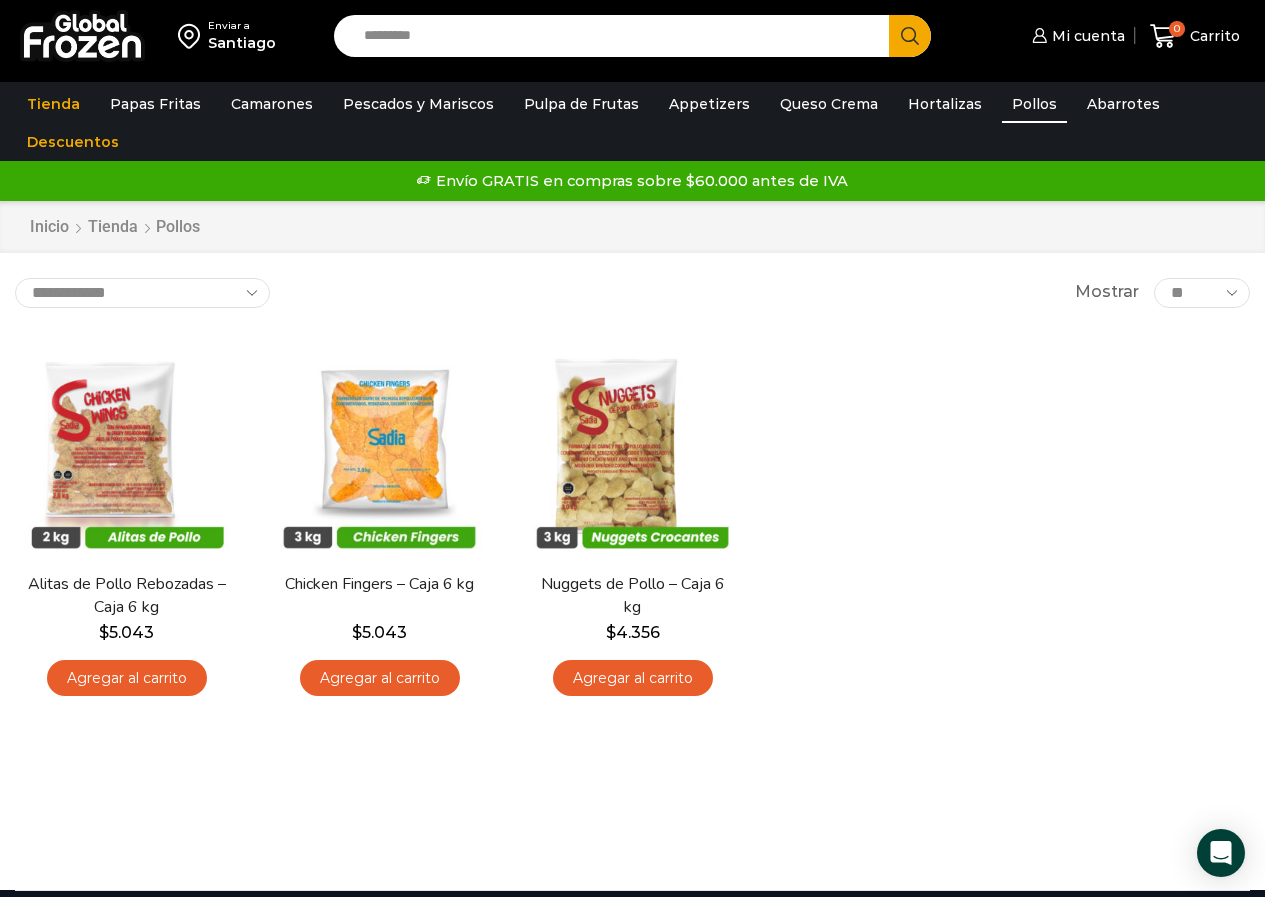 click on "Search input" at bounding box center [617, 36] 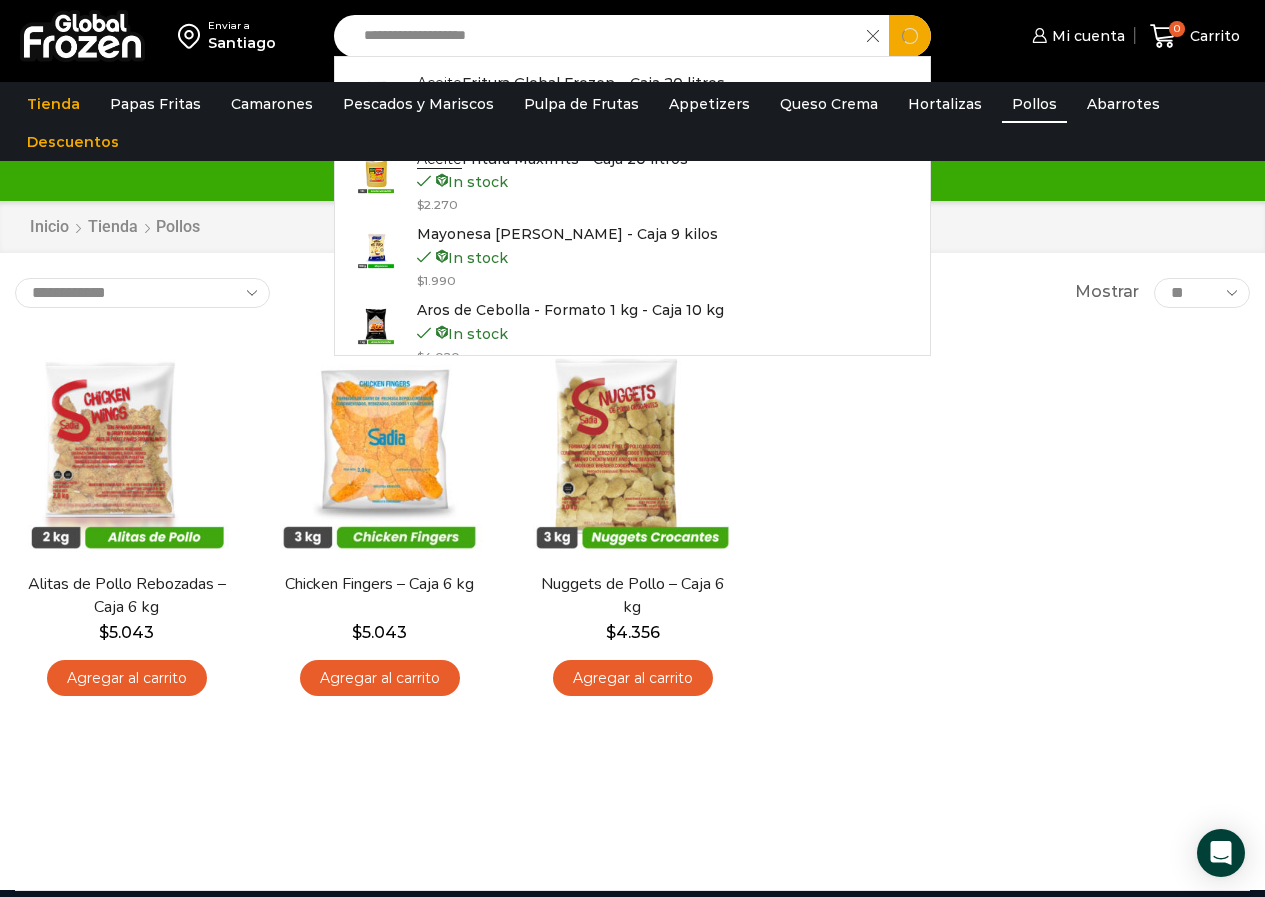 type on "**********" 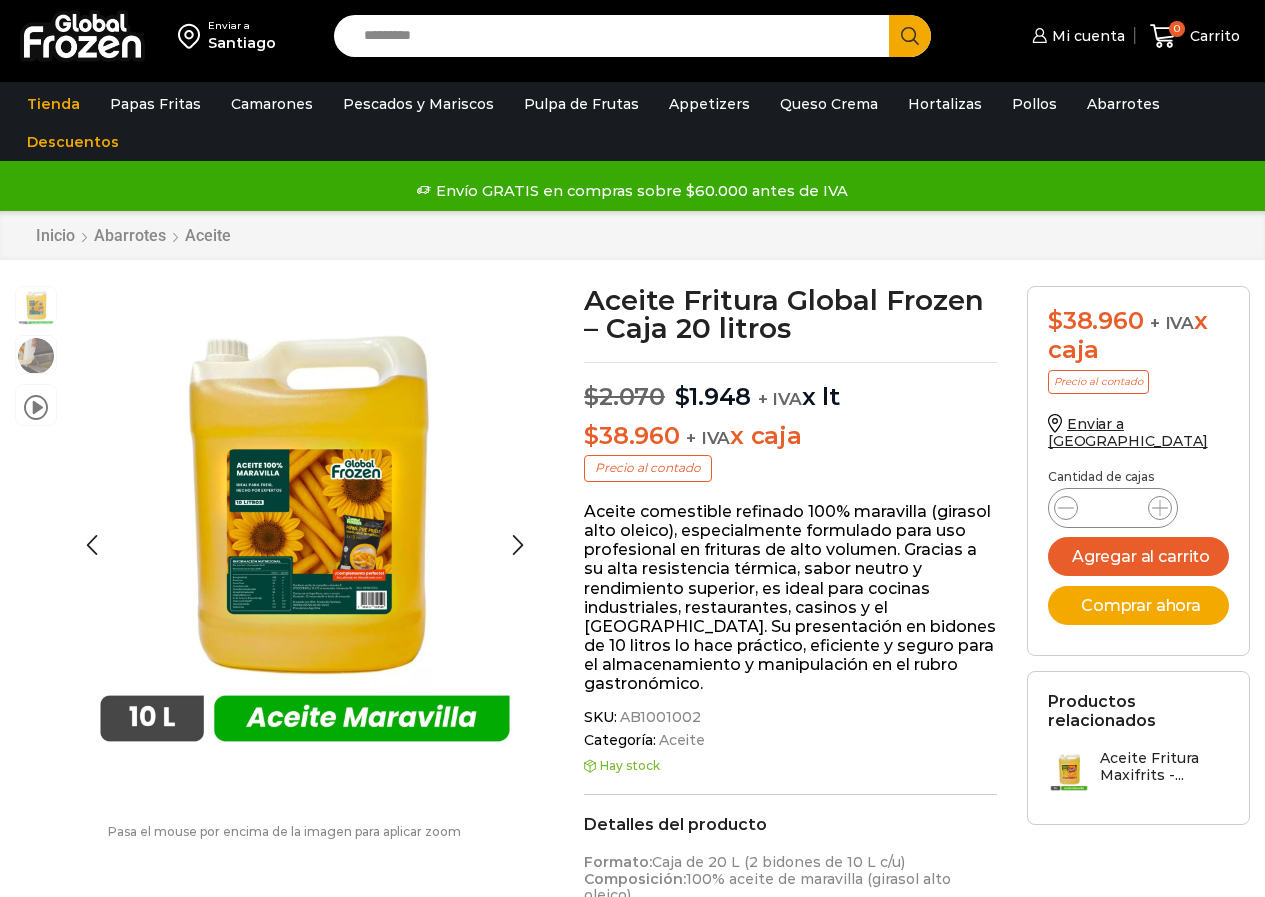 scroll, scrollTop: 1, scrollLeft: 0, axis: vertical 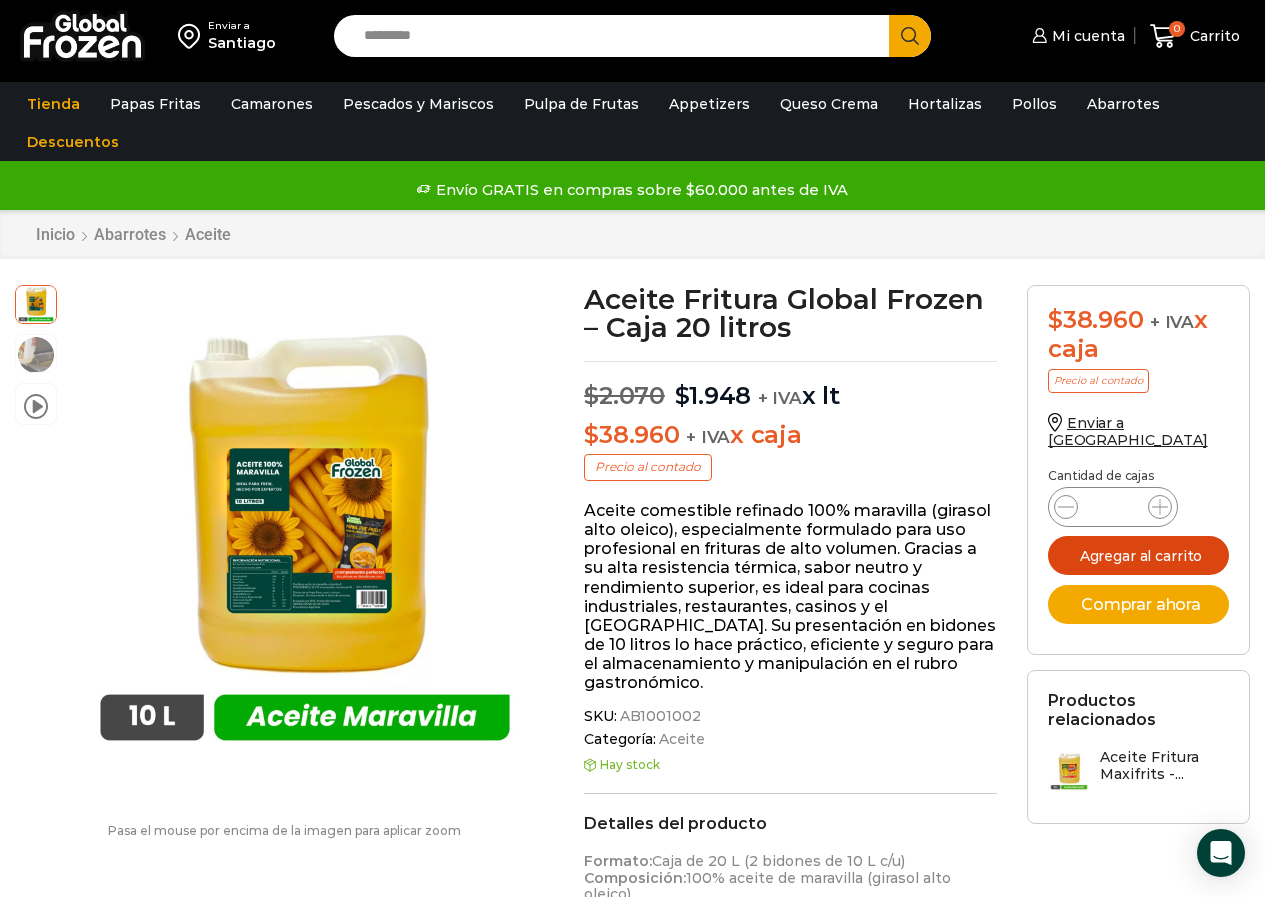click on "Agregar al carrito" at bounding box center (1138, 555) 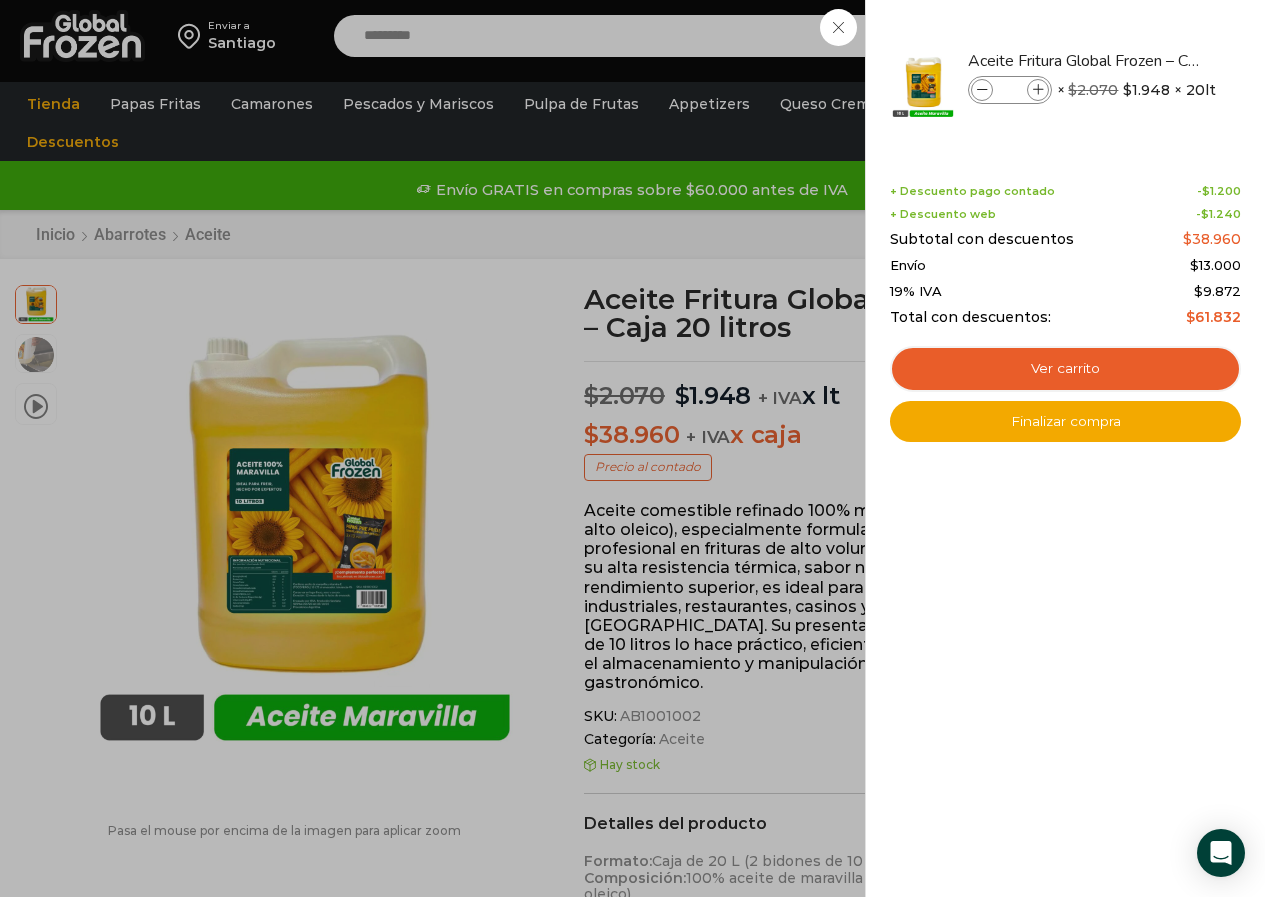 click on "1
[GEOGRAPHIC_DATA]
1
1
Shopping Cart
*" at bounding box center (1195, 36) 